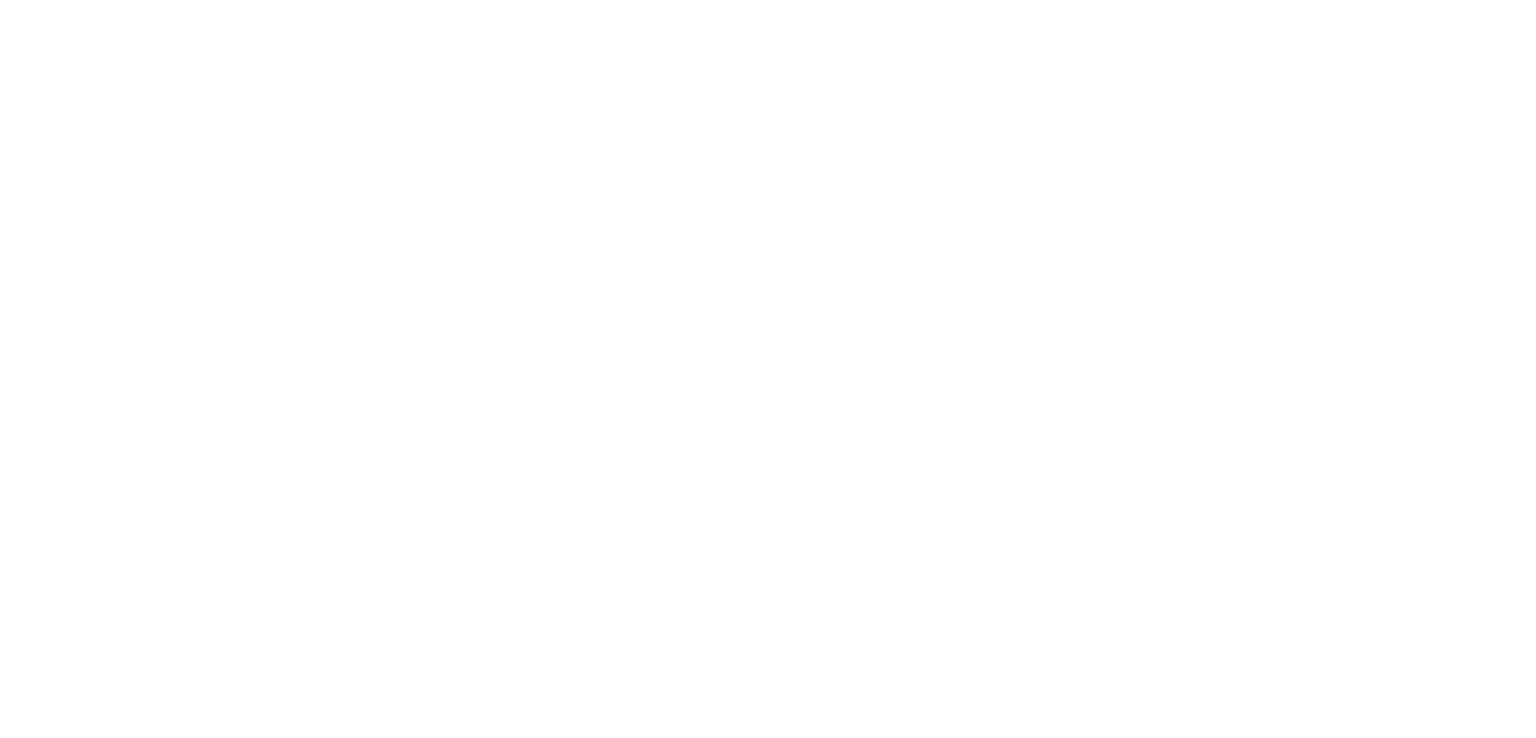 scroll, scrollTop: 0, scrollLeft: 0, axis: both 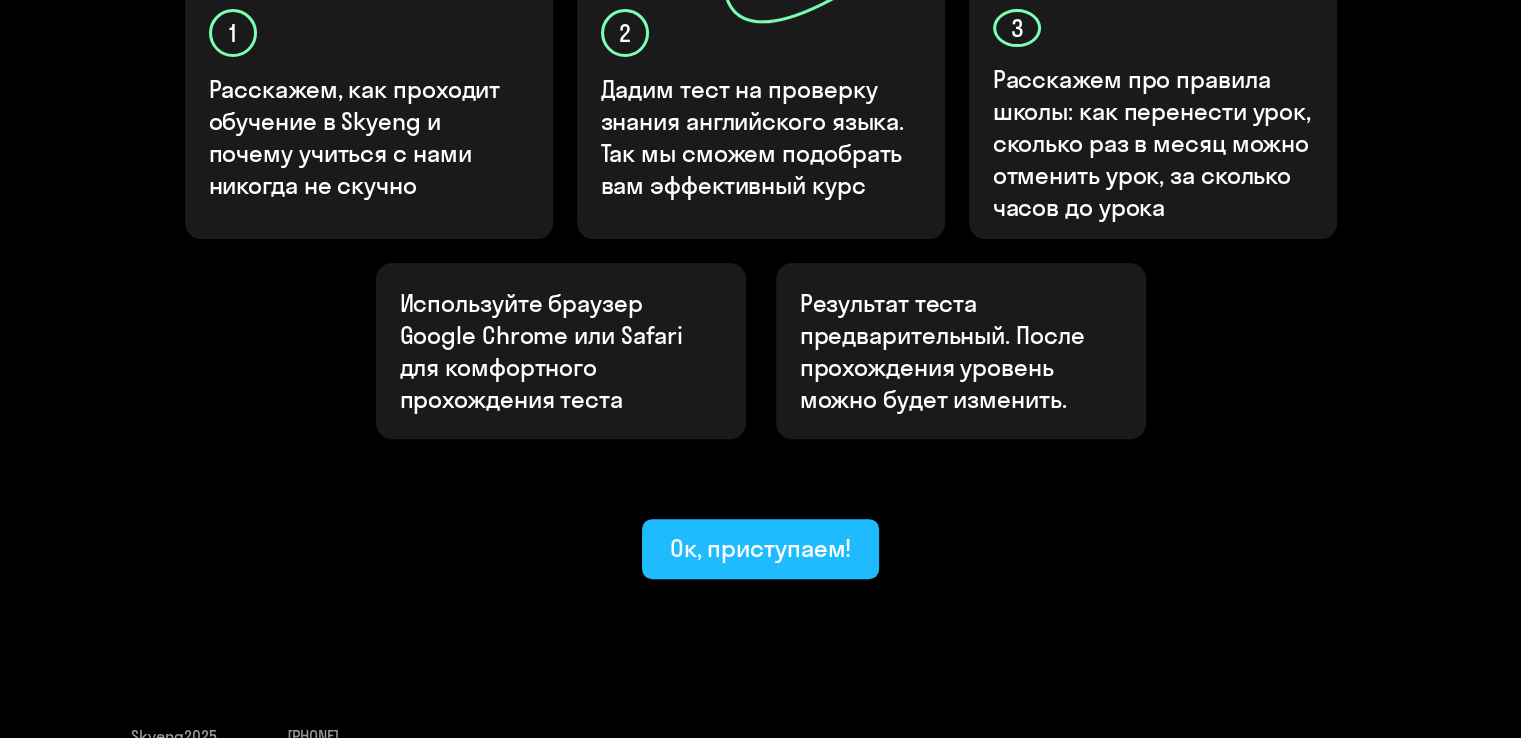 click on "Ок, приступаем!" 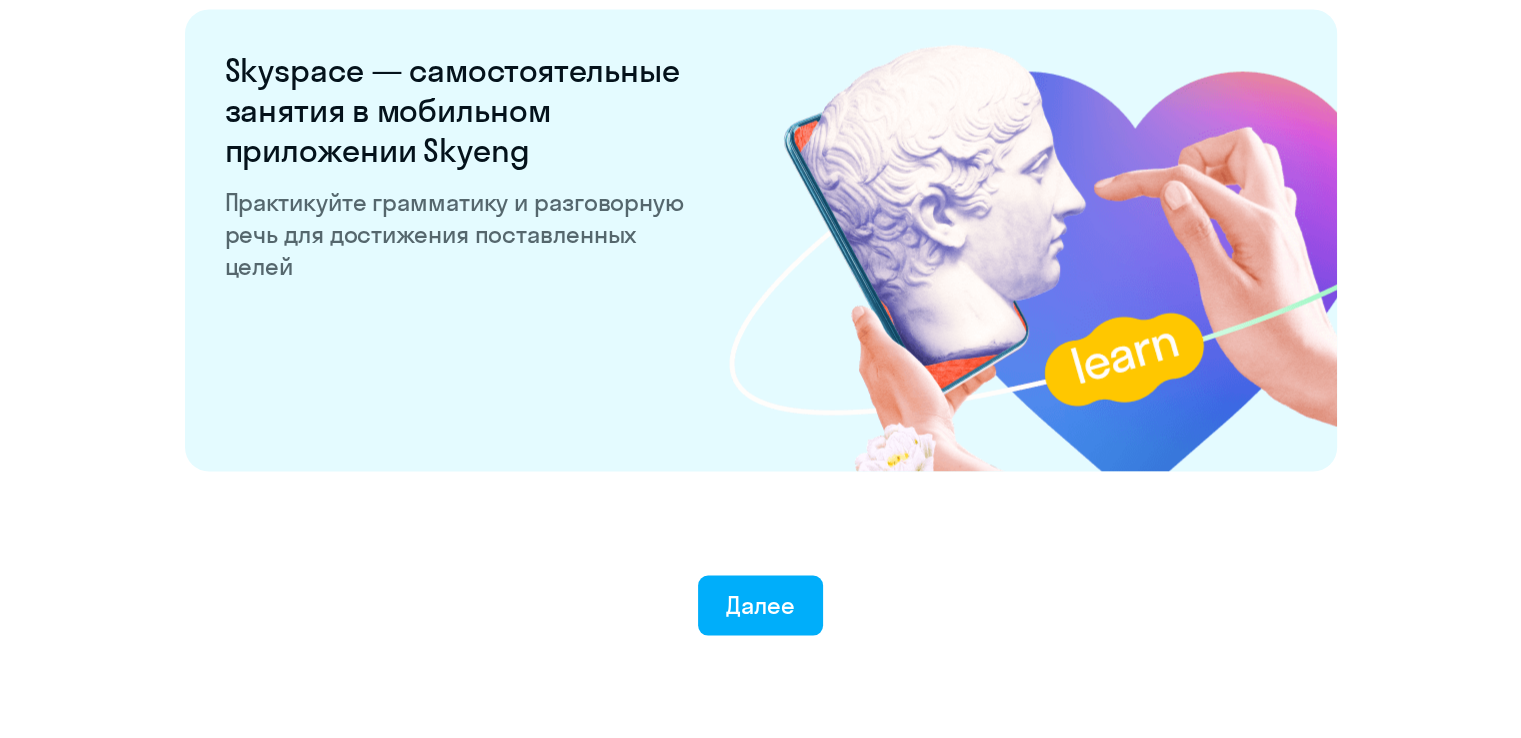scroll, scrollTop: 3897, scrollLeft: 0, axis: vertical 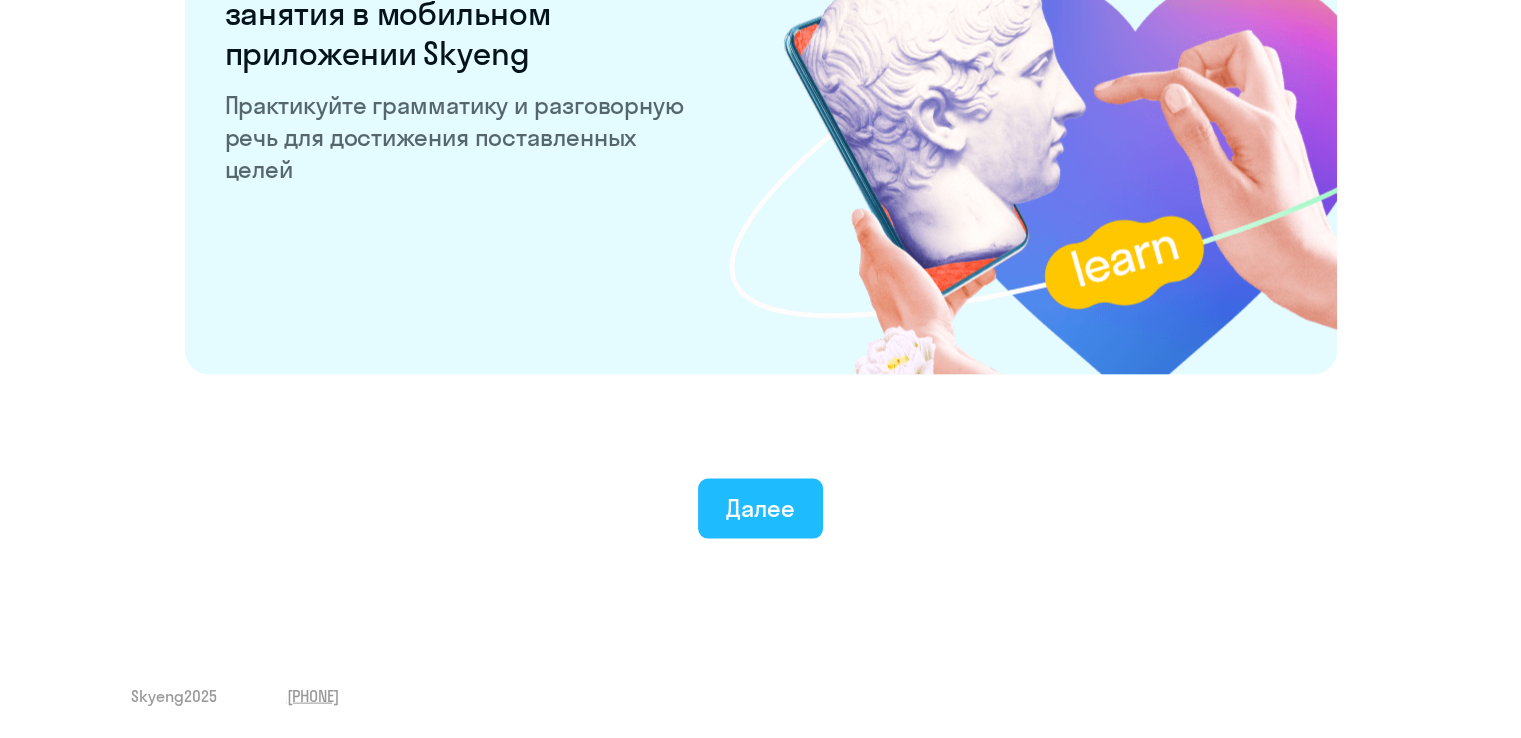 click on "Далее" 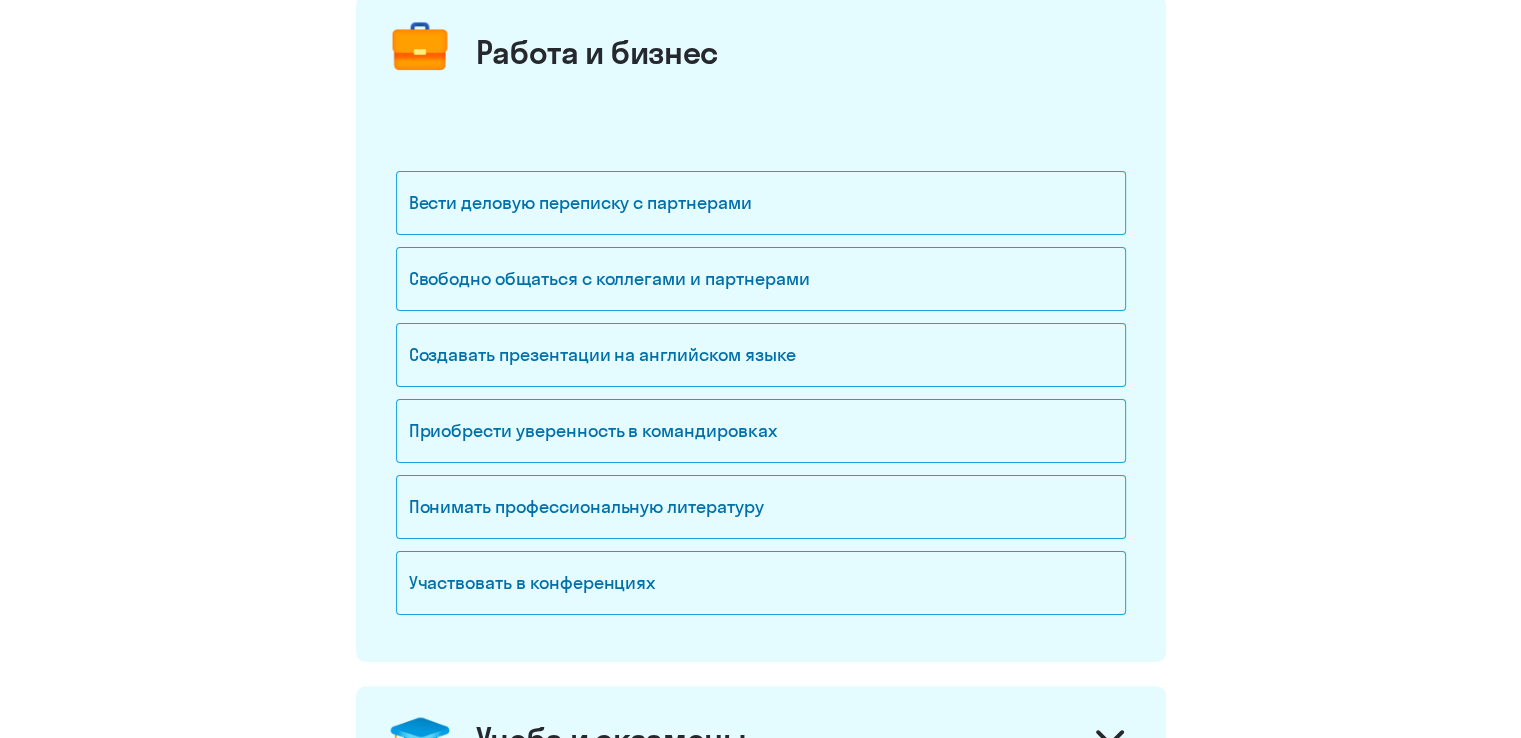 scroll, scrollTop: 333, scrollLeft: 0, axis: vertical 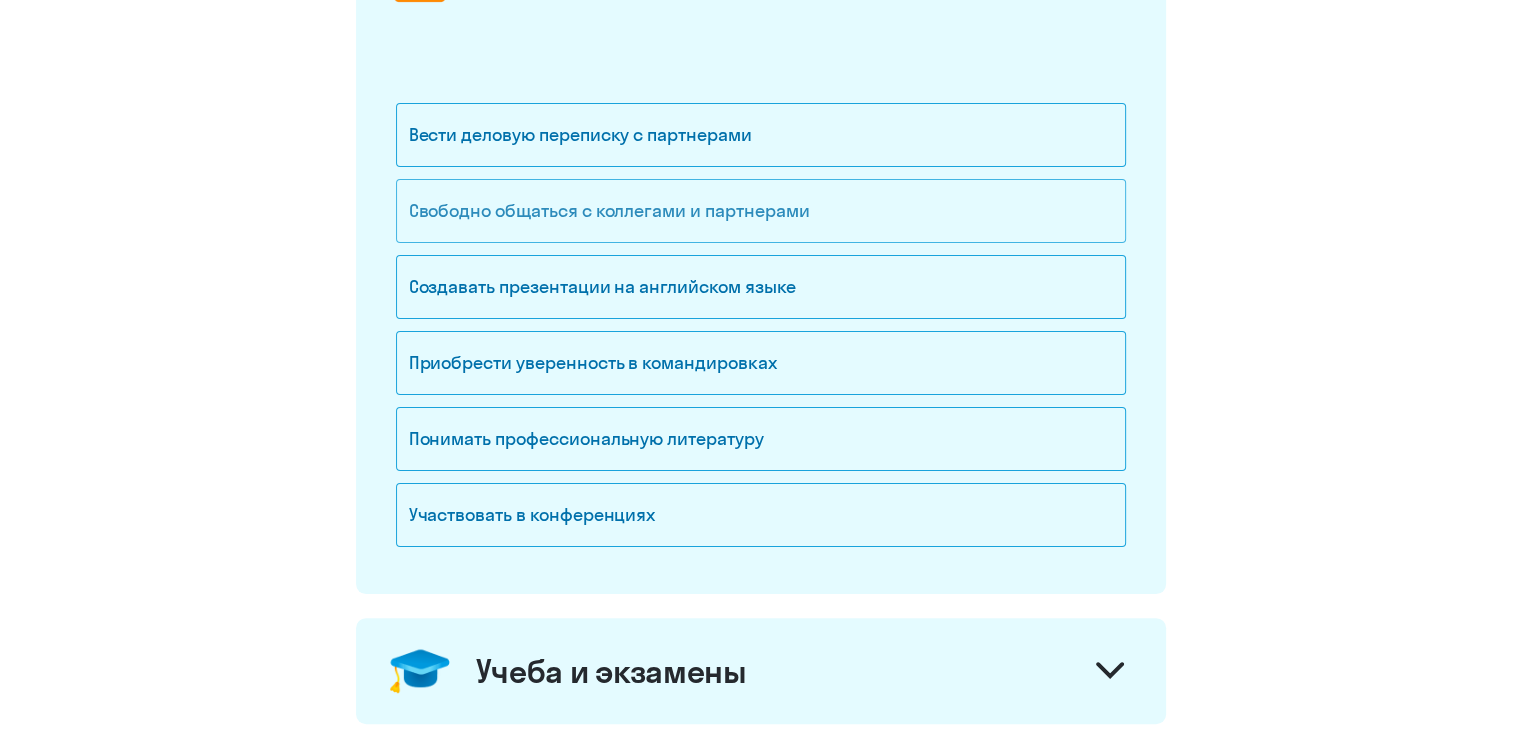 click on "Свободно общаться с коллегами и партнерами" 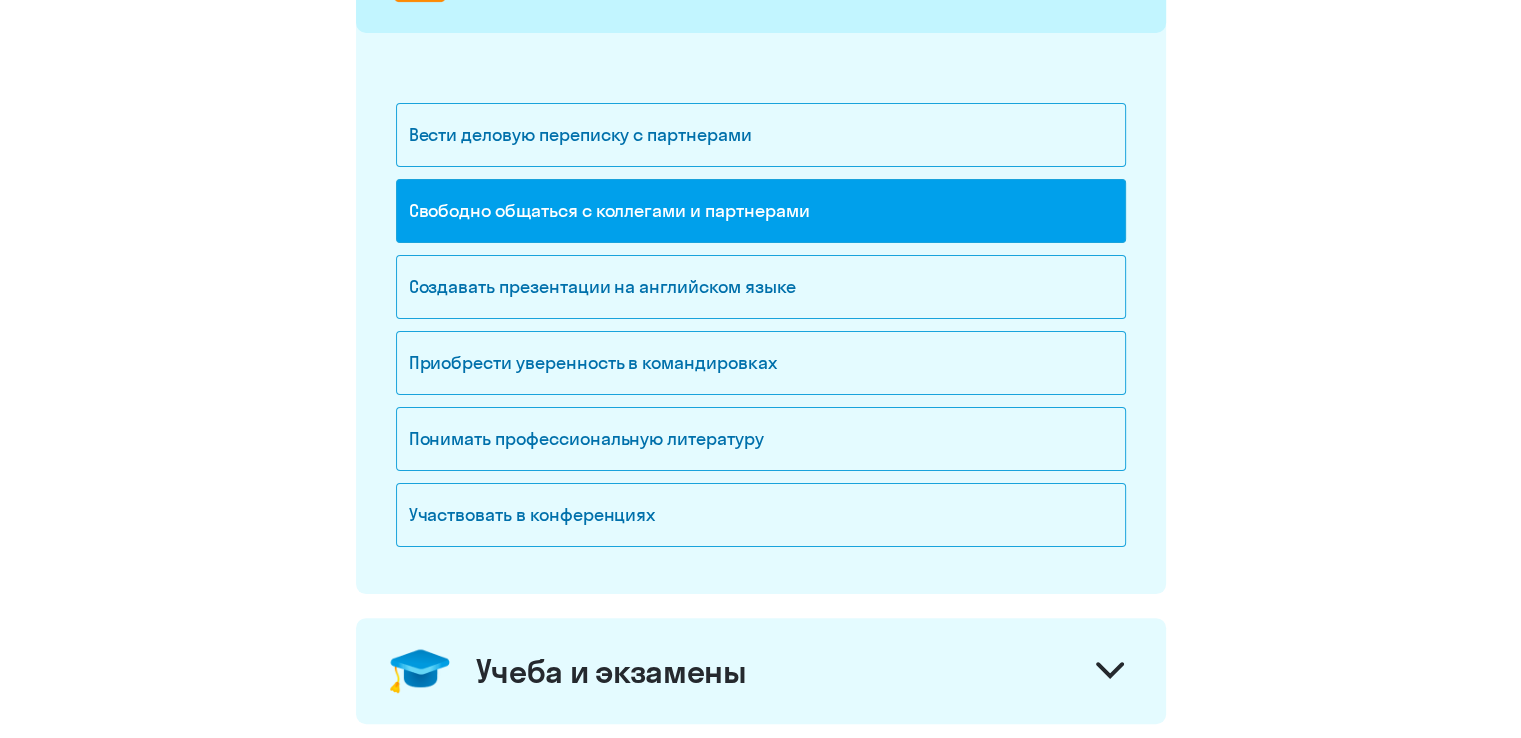 scroll, scrollTop: 0, scrollLeft: 0, axis: both 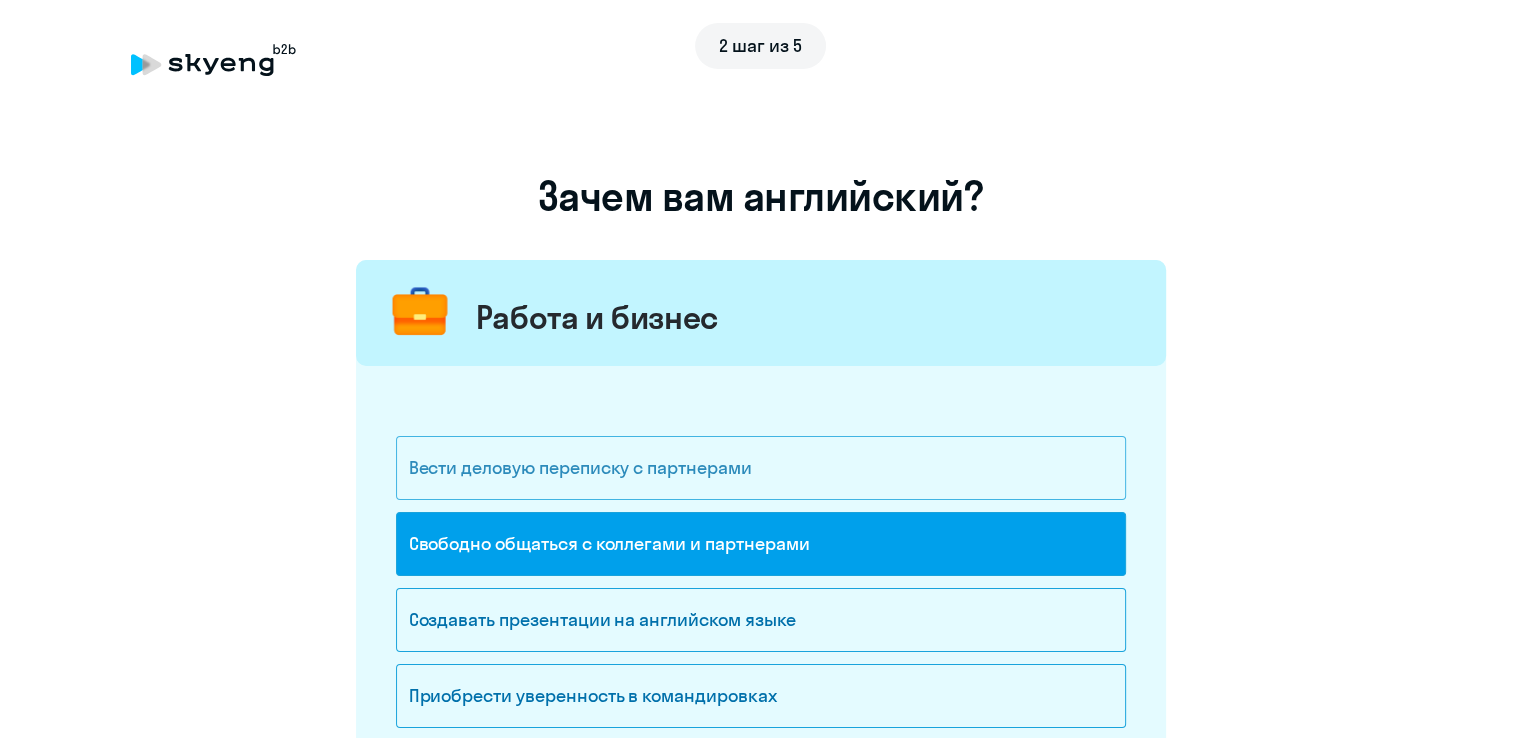 click on "Вести деловую переписку с партнерами" 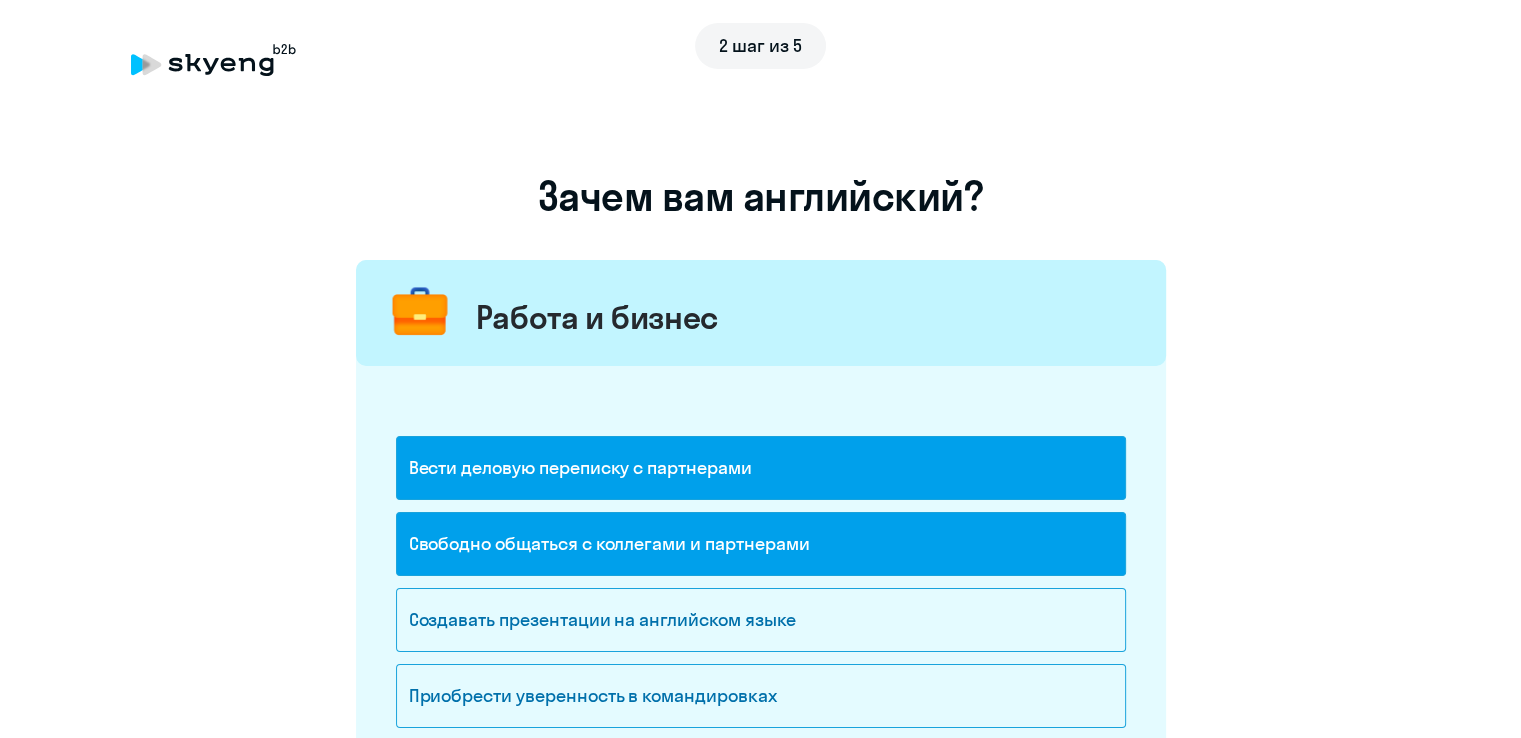 scroll, scrollTop: 333, scrollLeft: 0, axis: vertical 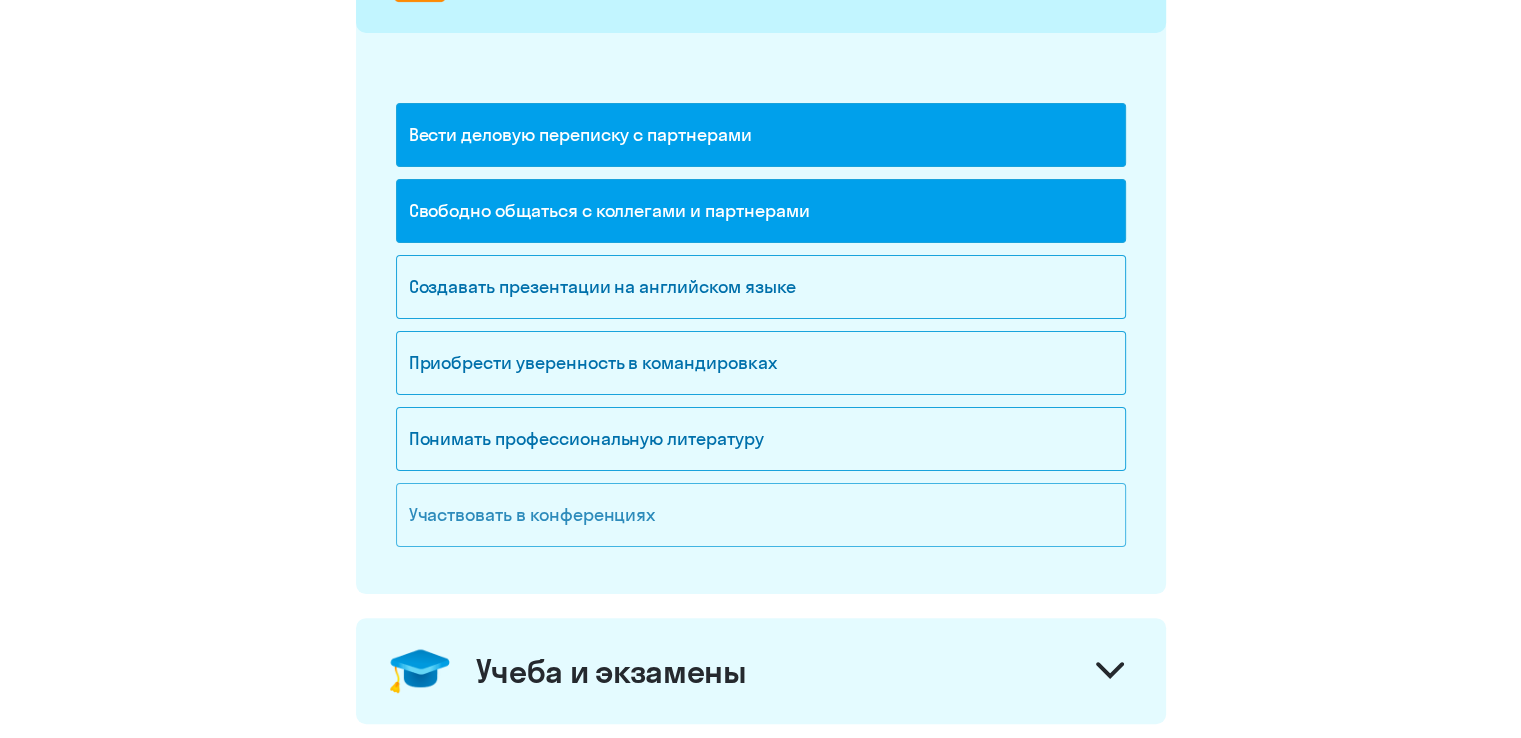 click on "Участвовать в конференциях" 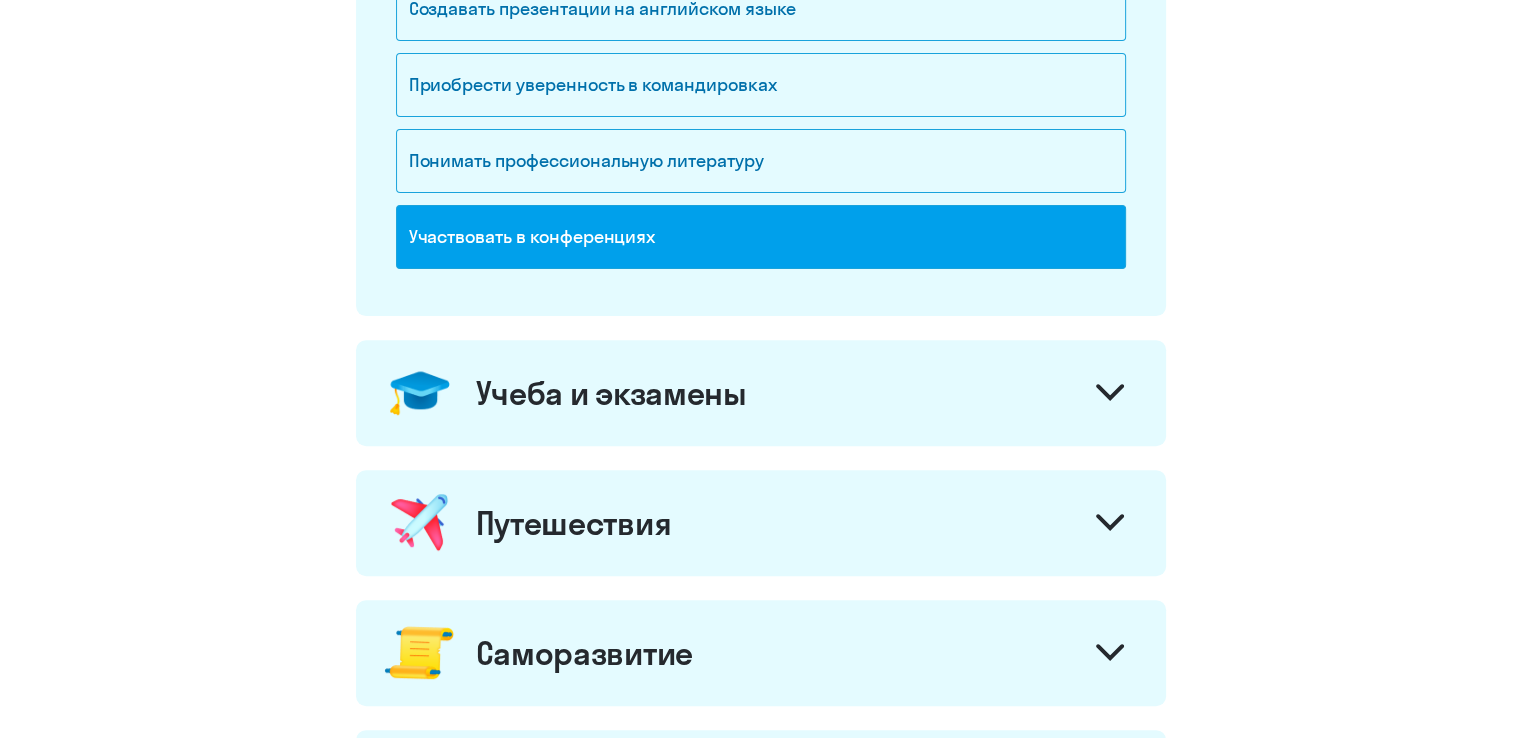 scroll, scrollTop: 666, scrollLeft: 0, axis: vertical 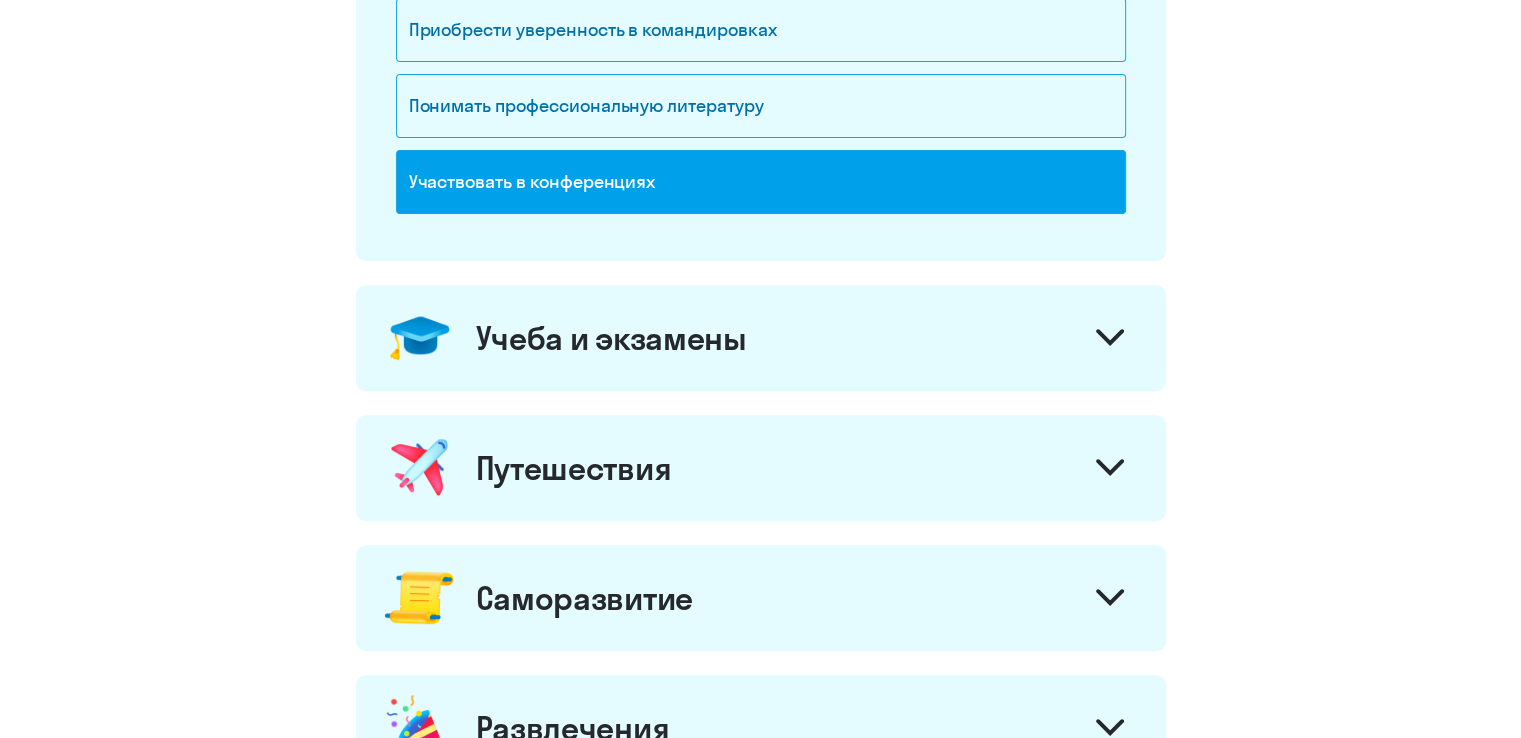 click on "Учеба и экзамены" 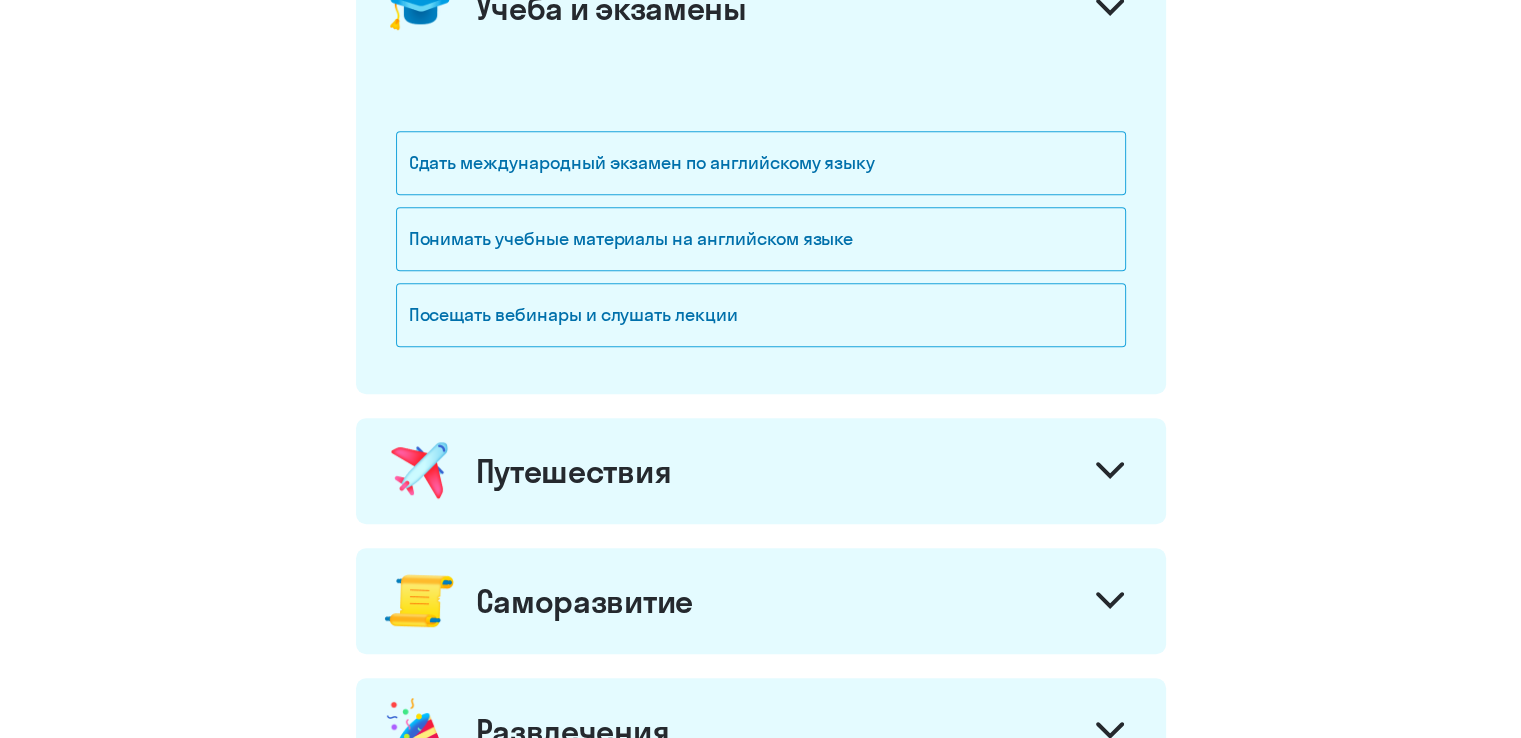 scroll, scrollTop: 1000, scrollLeft: 0, axis: vertical 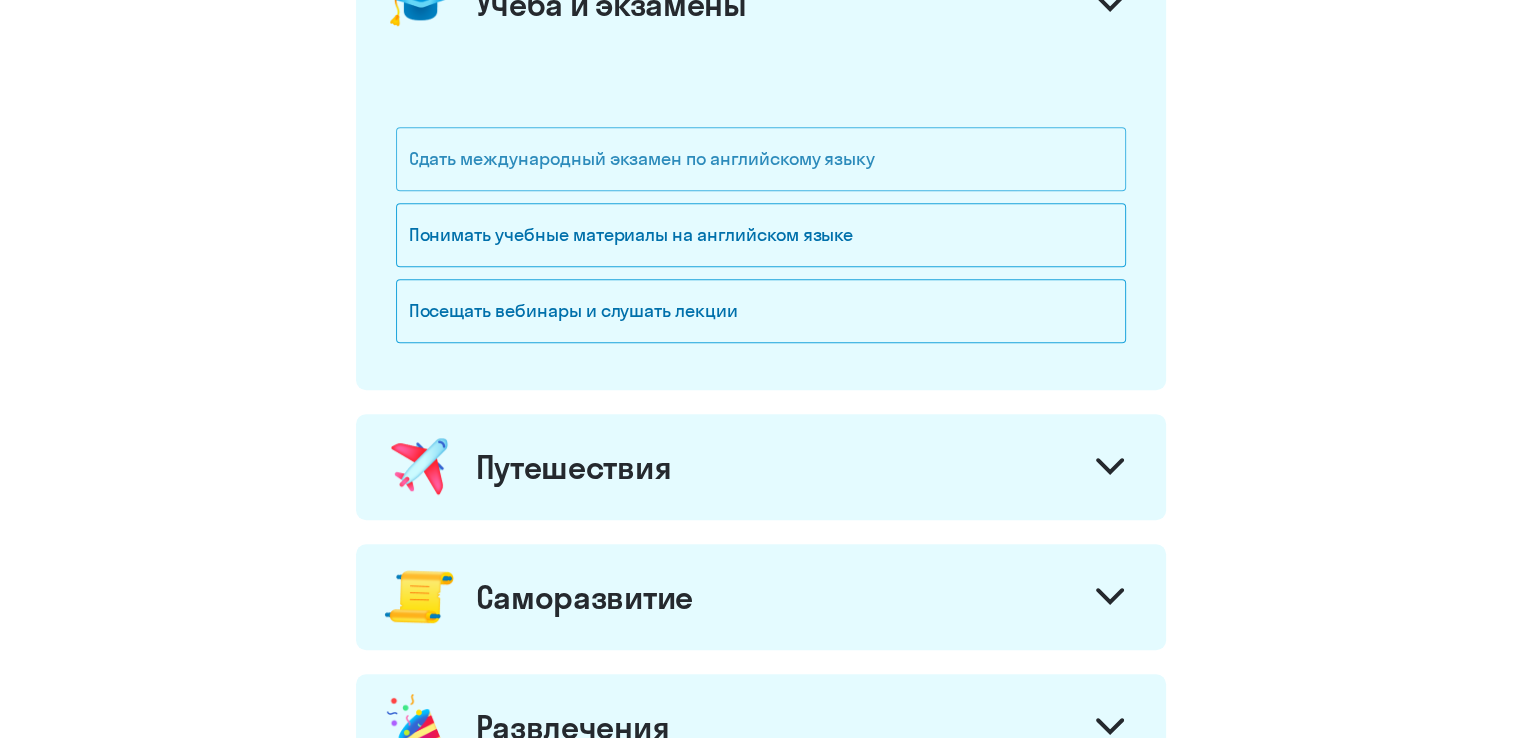 click on "Сдать международный экзамен по английскому языку" 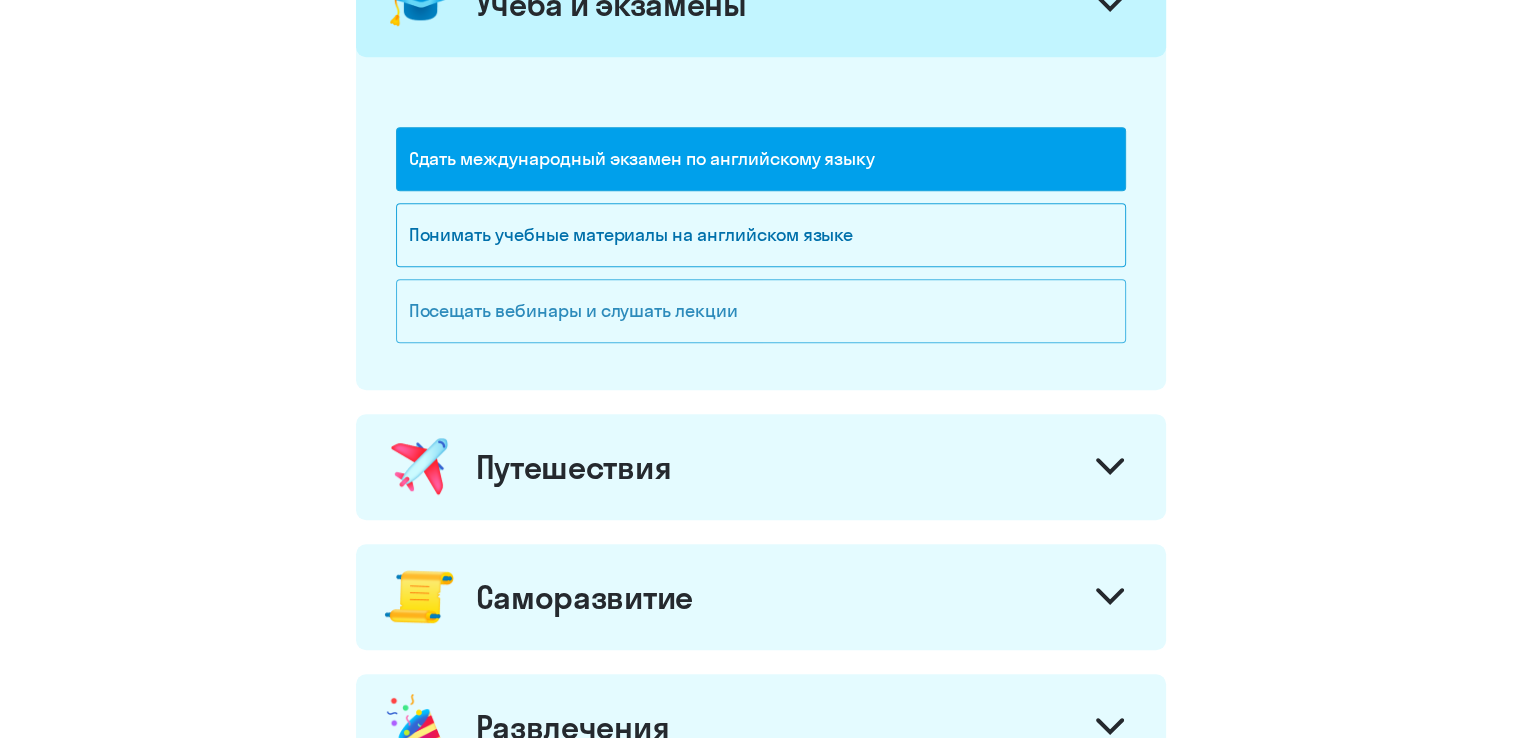 click on "Посещать вебинары и слушать лекции" 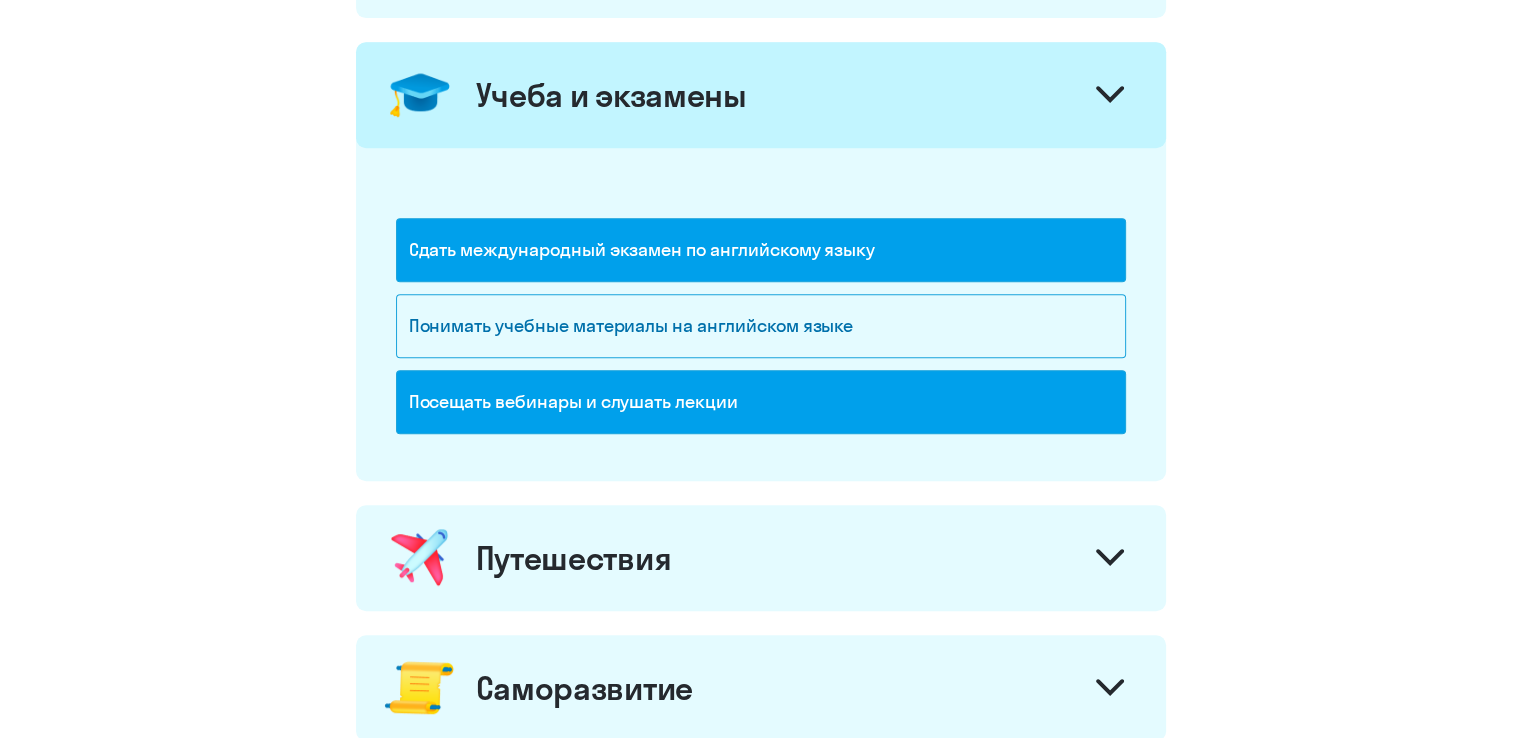 scroll, scrollTop: 1000, scrollLeft: 0, axis: vertical 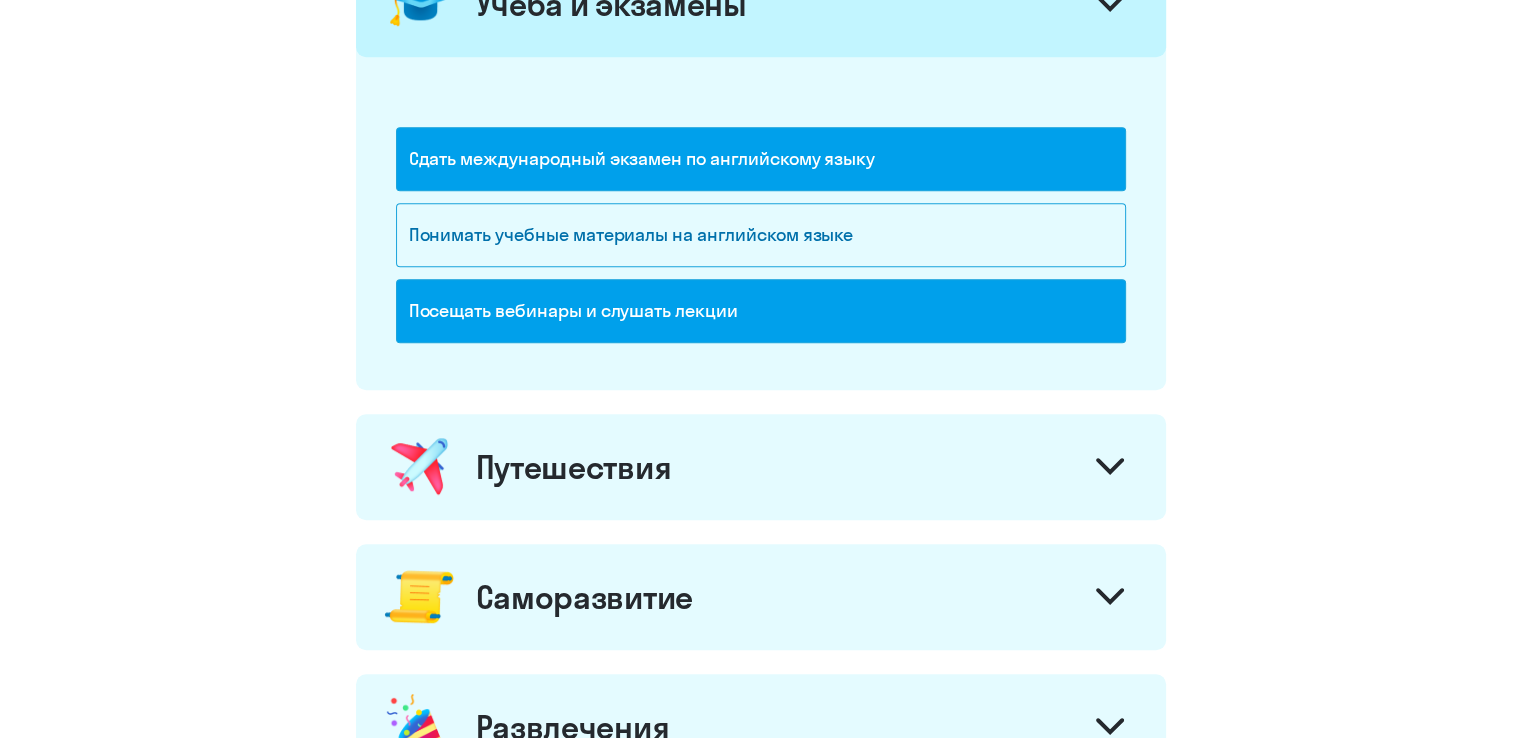click on "Путешествия" 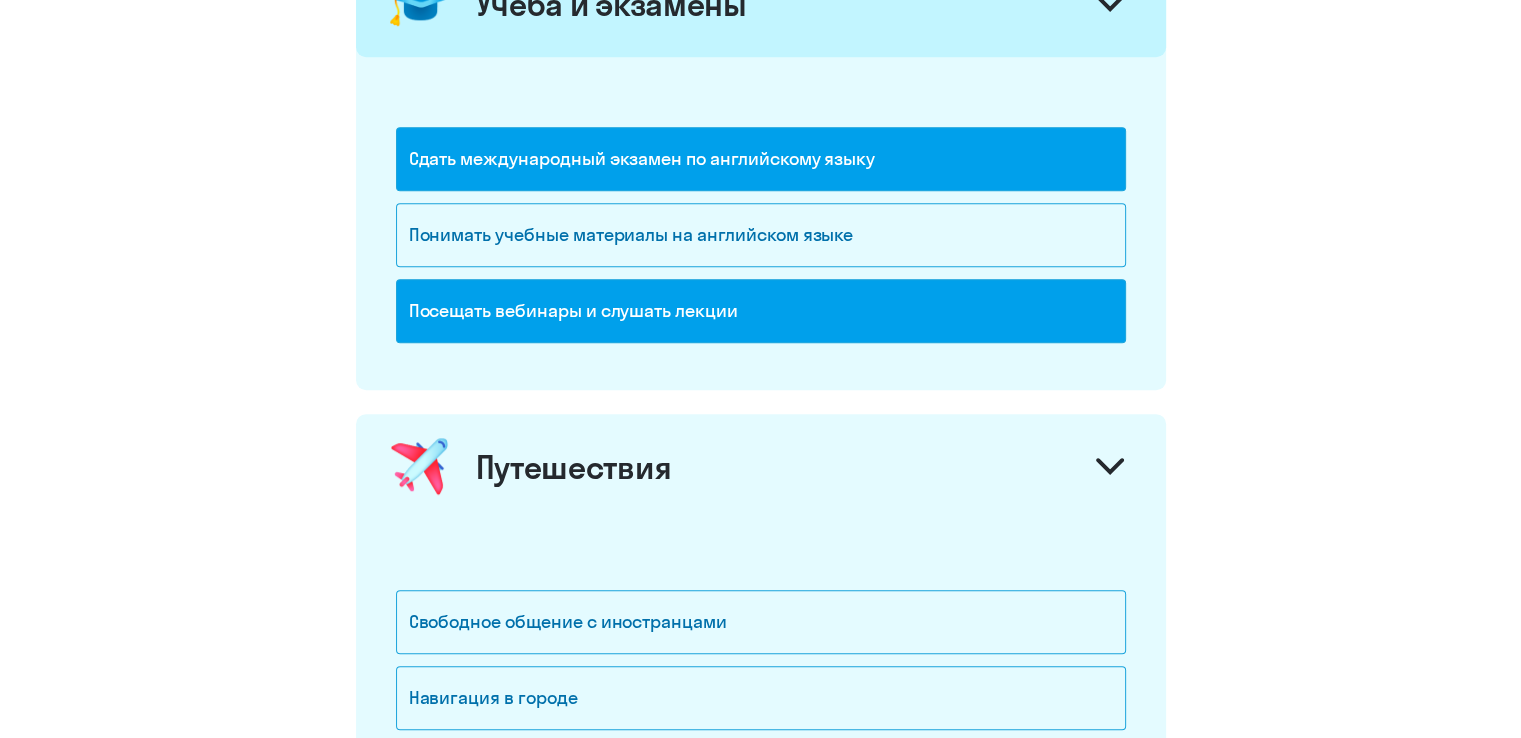 scroll, scrollTop: 1333, scrollLeft: 0, axis: vertical 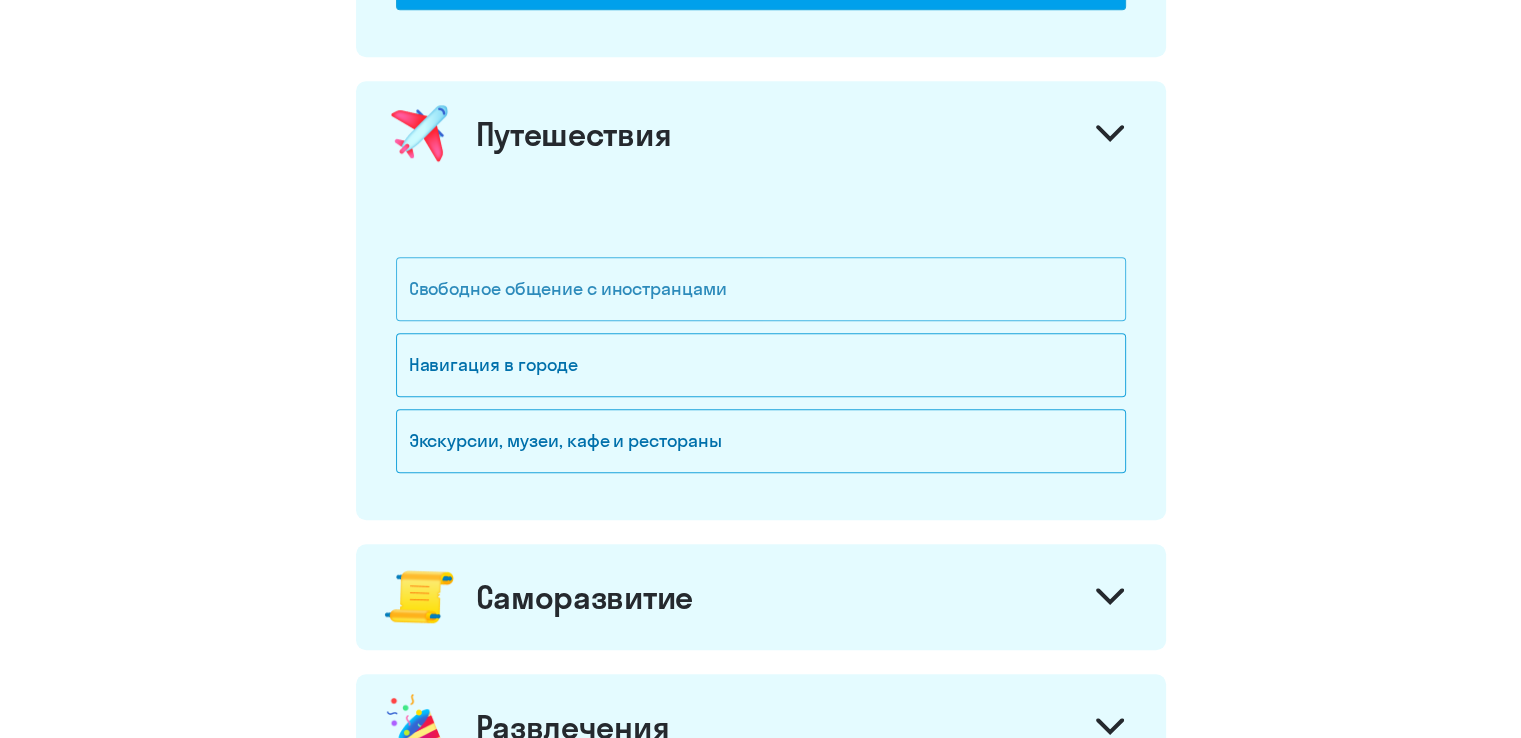 click on "Свободное общение с иностранцами" 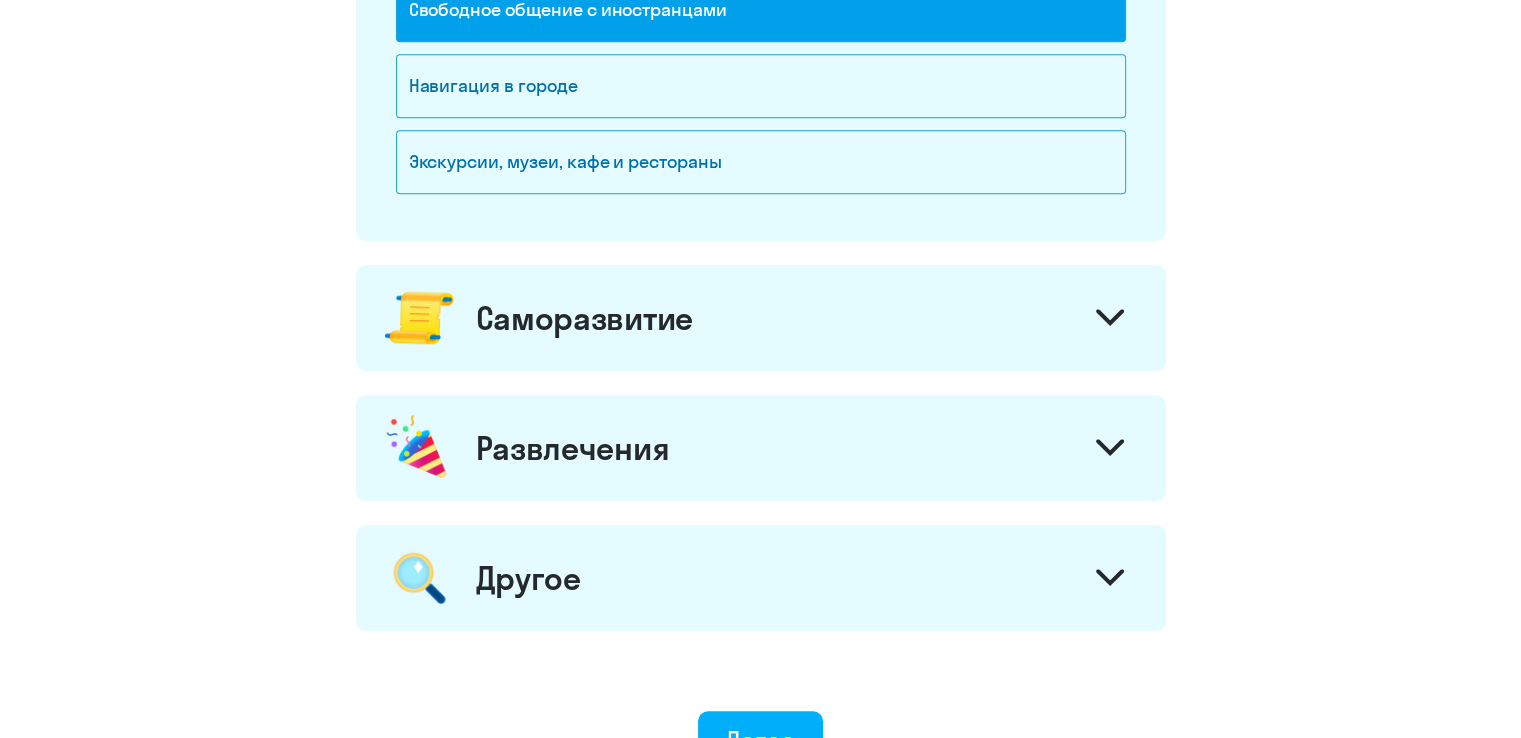 scroll, scrollTop: 1666, scrollLeft: 0, axis: vertical 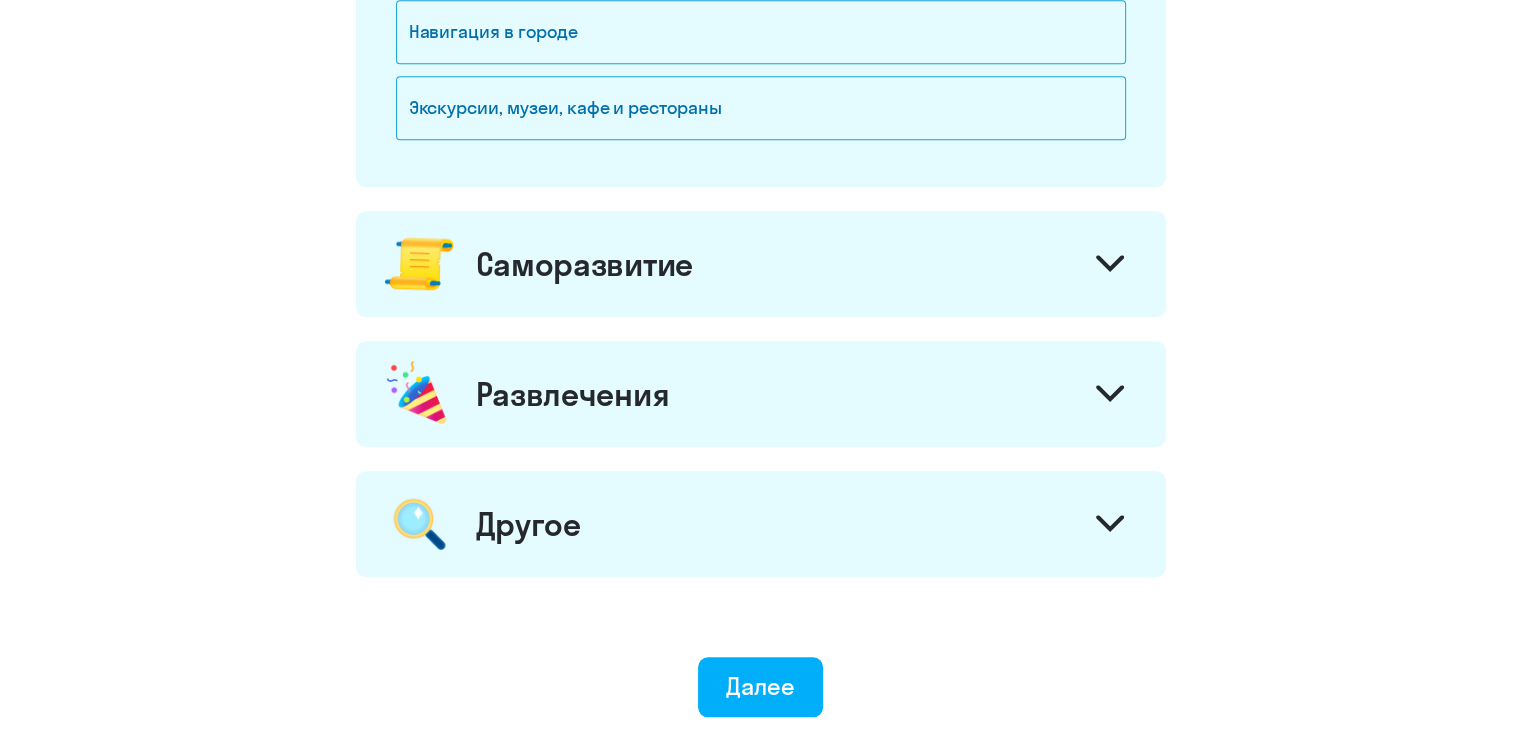 click on "Саморазвитие" 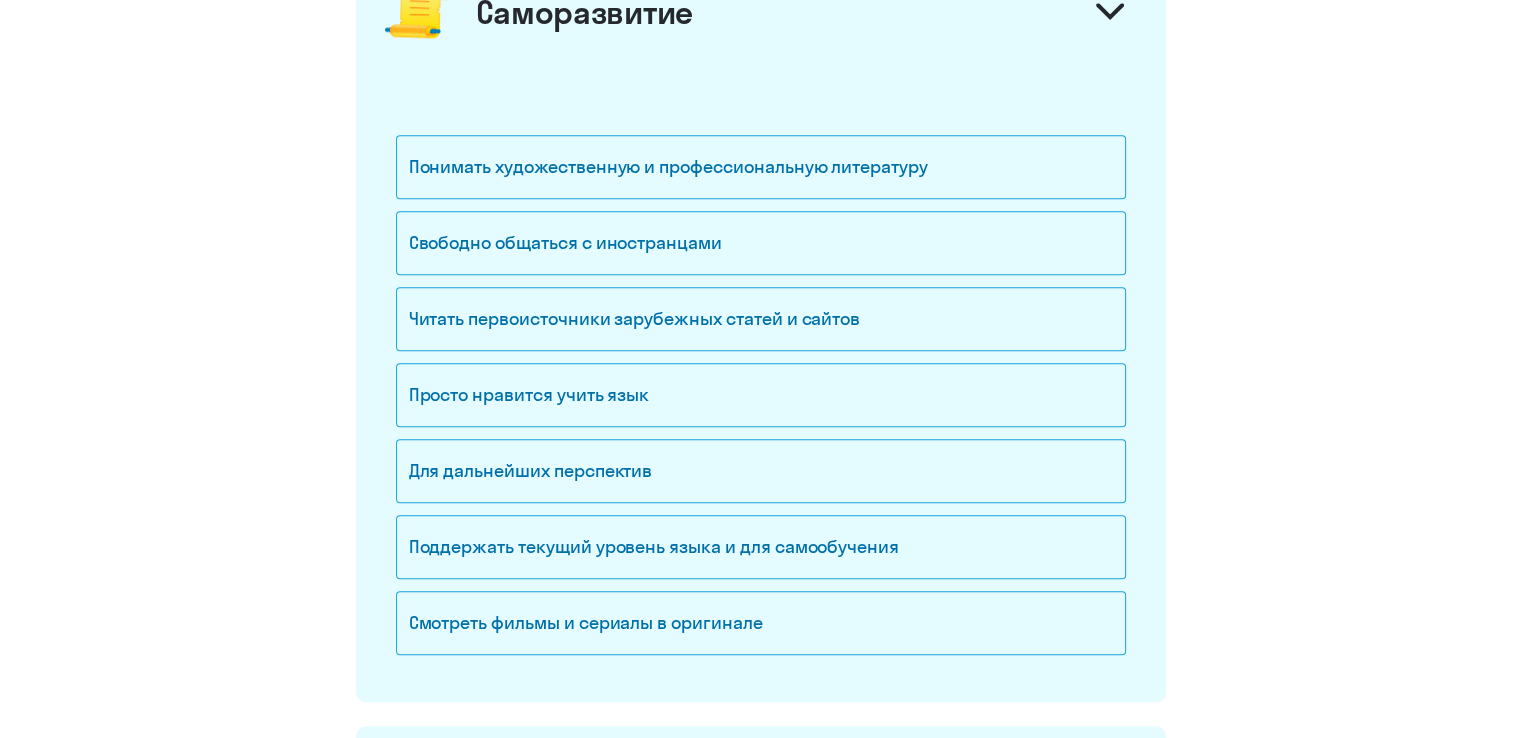 scroll, scrollTop: 2000, scrollLeft: 0, axis: vertical 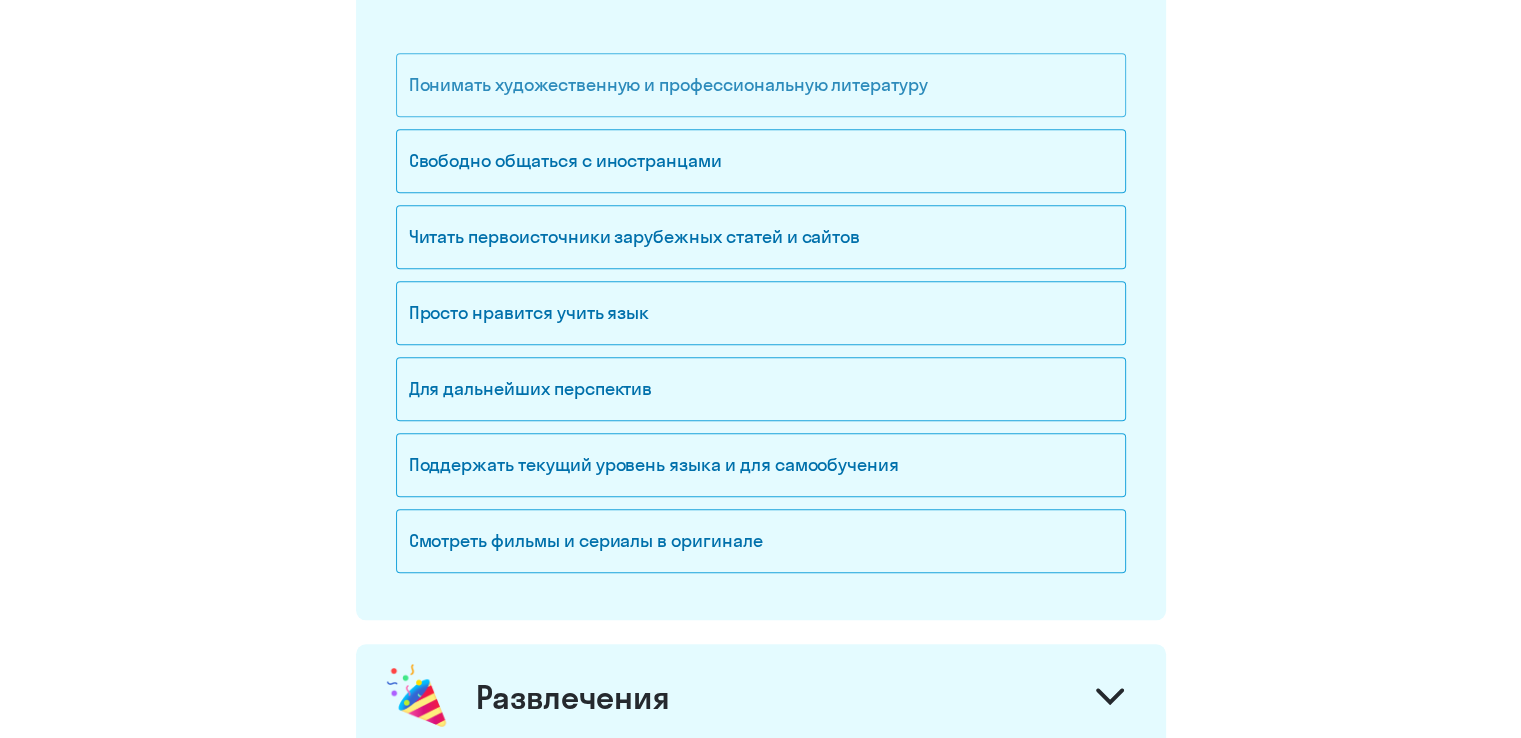 click on "Понимать художественную и профессиональную литературу" 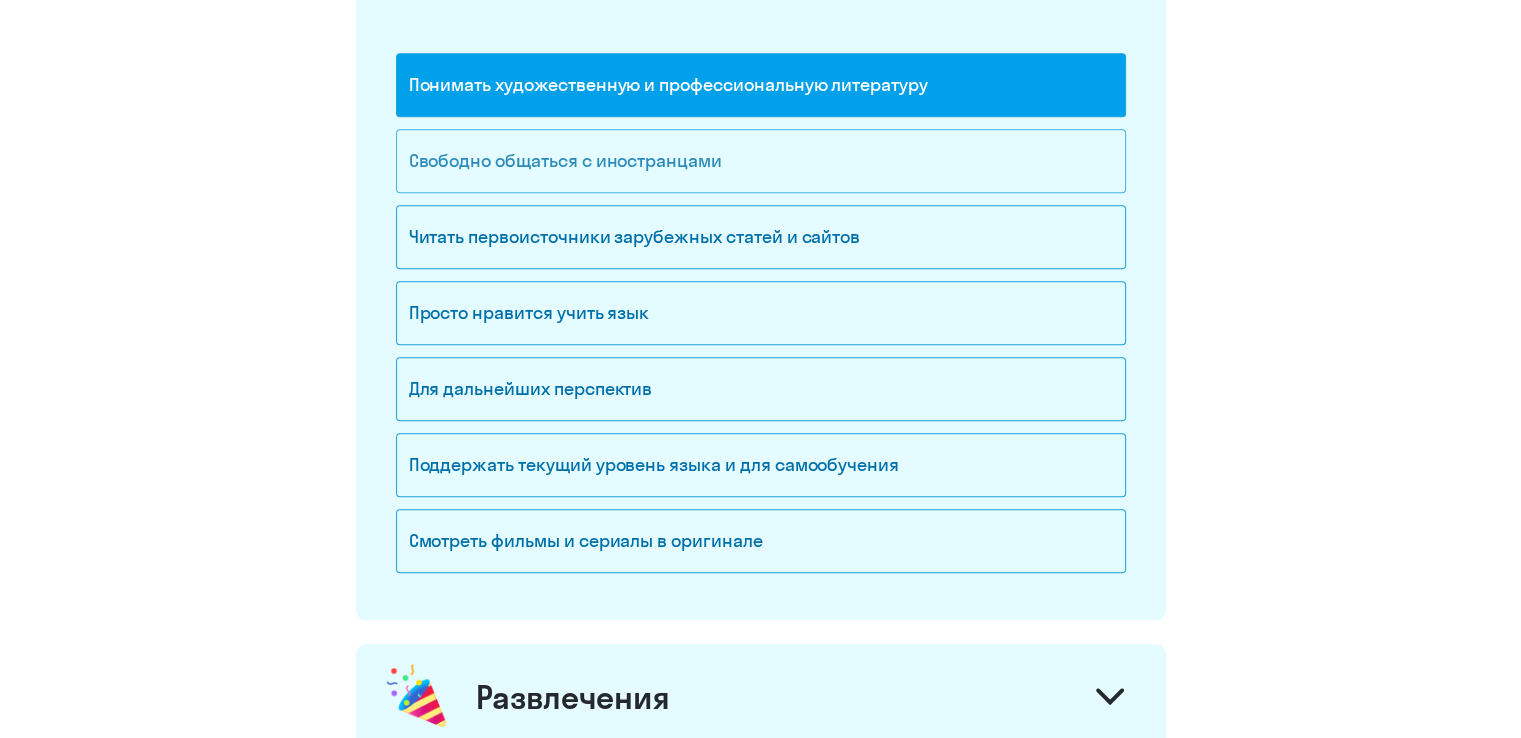 click on "Свободно общаться с иностранцами" 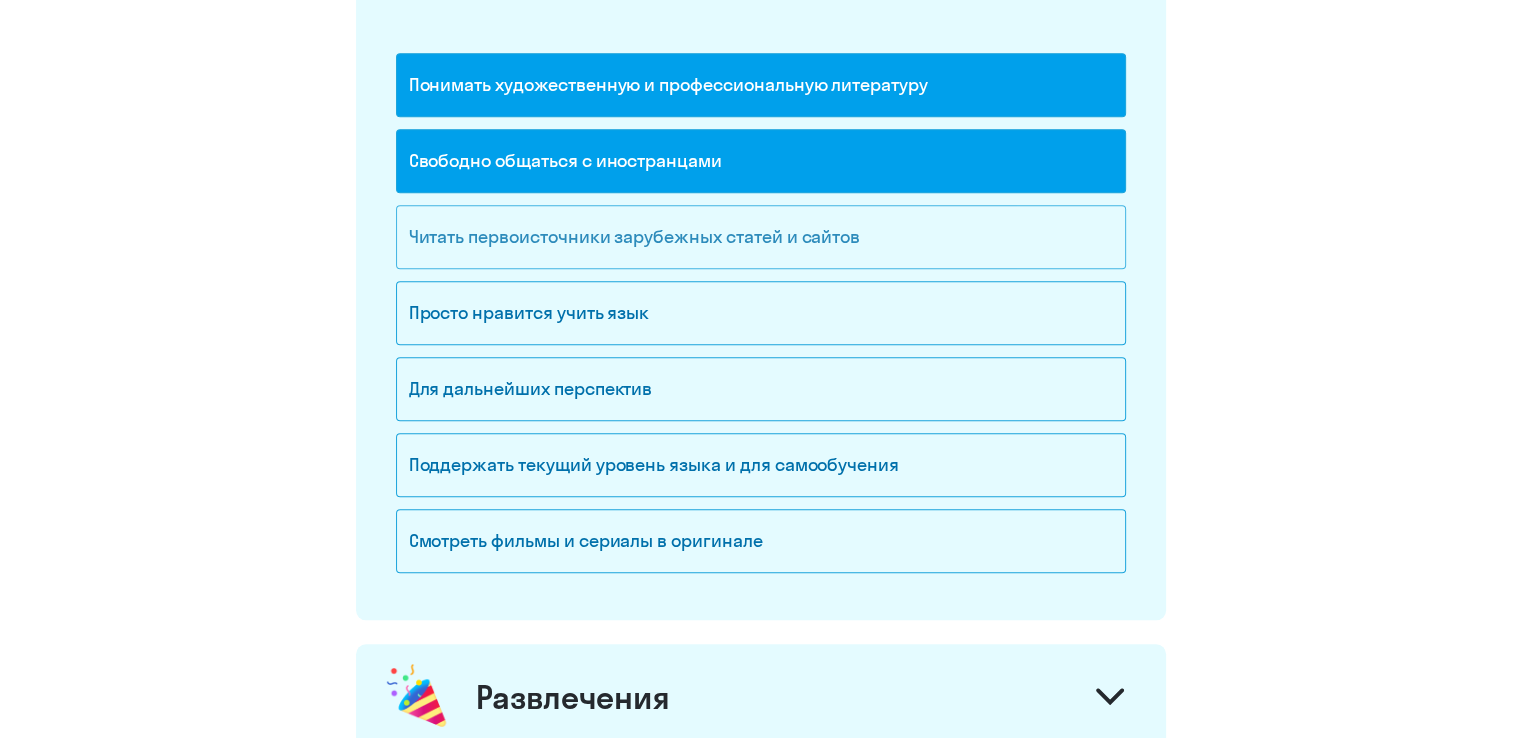 click on "Читать первоисточники зарубежных статей и сайтов" 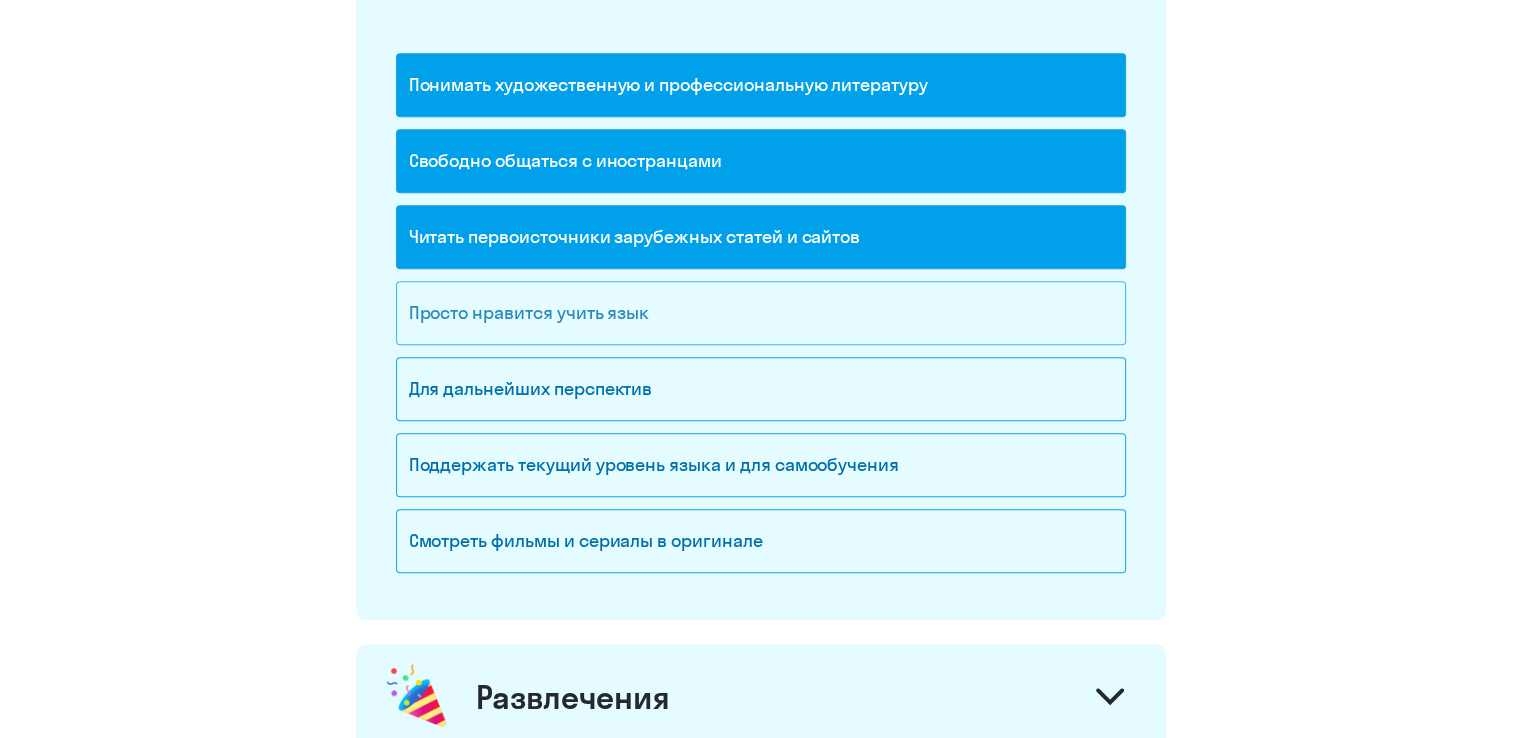 click on "Просто нравится учить язык" 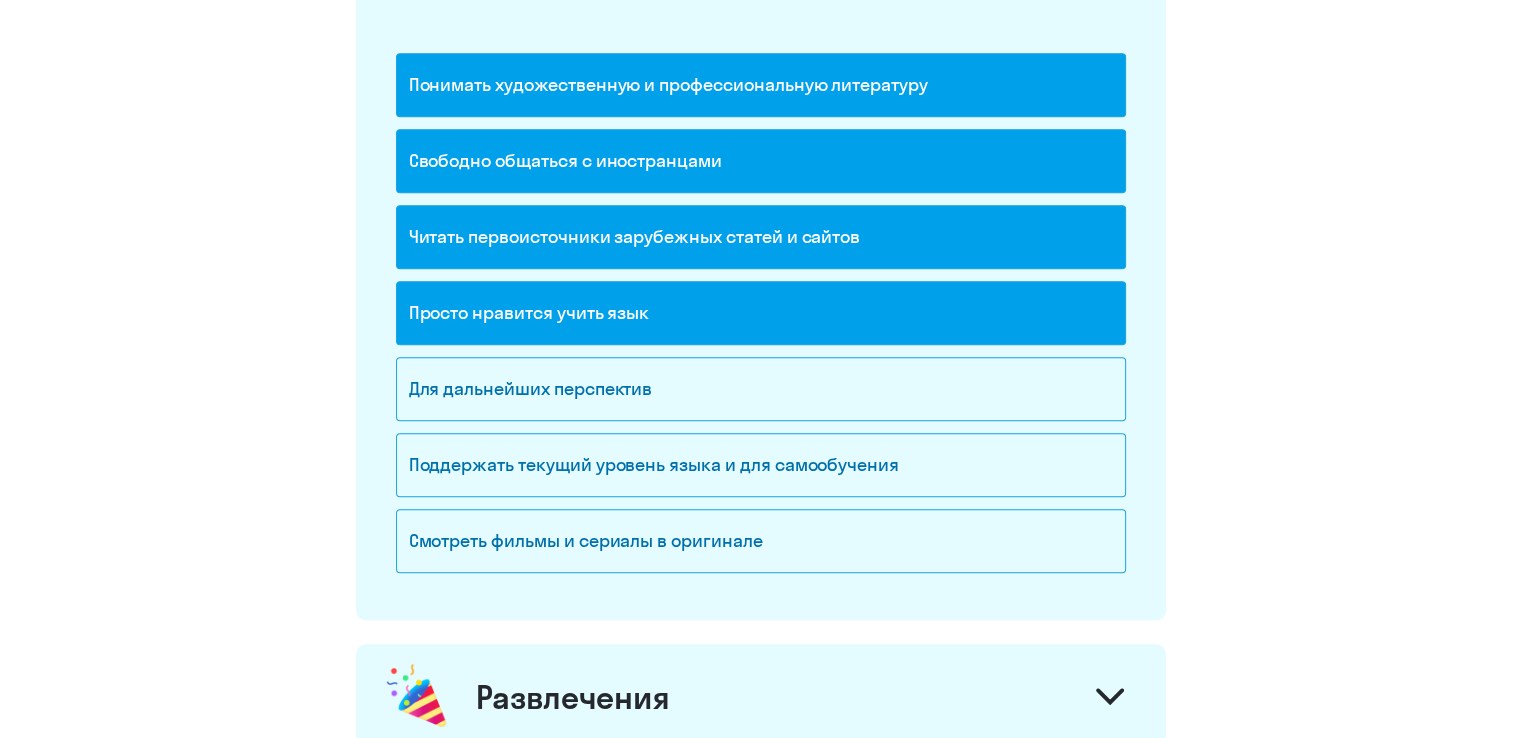 click on "Просто нравится учить язык" 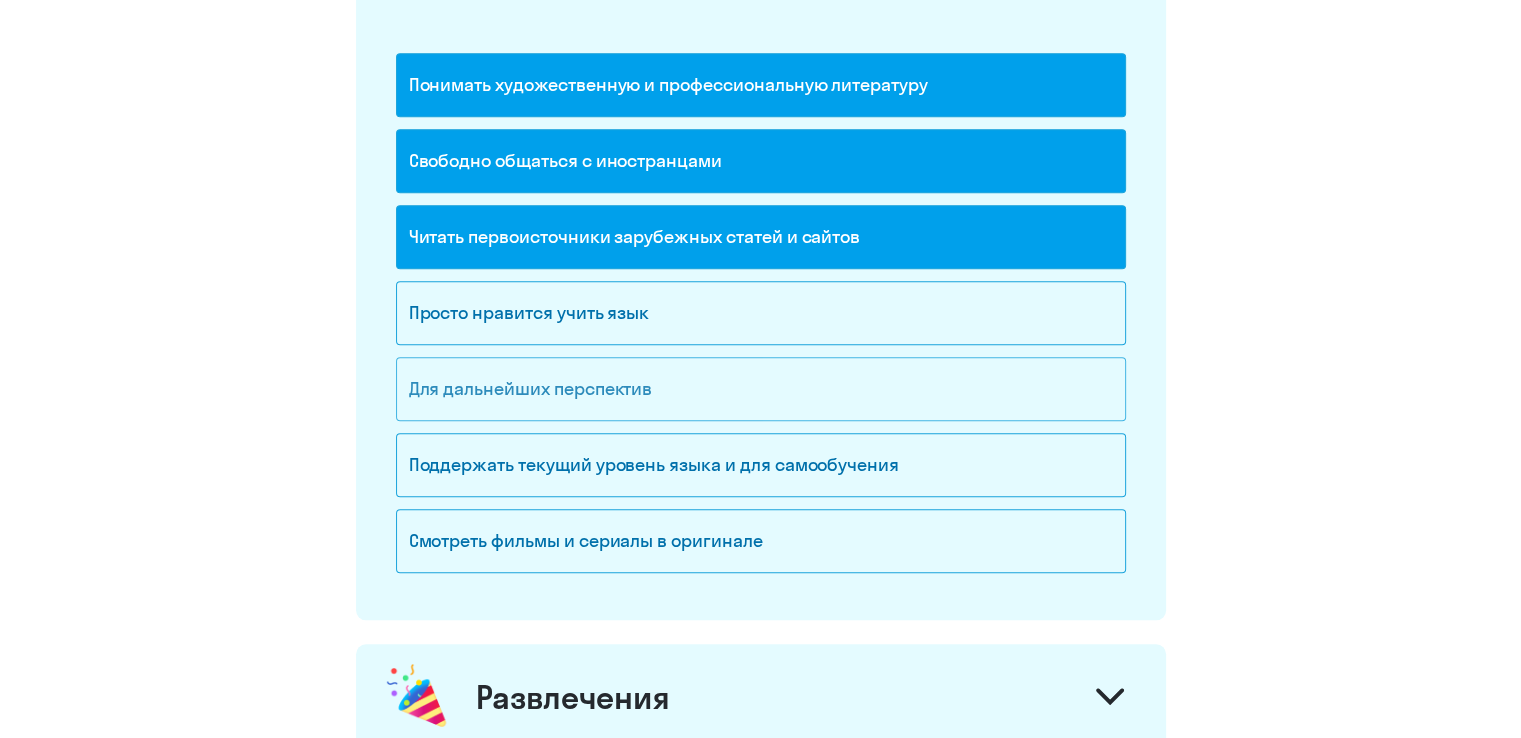 click on "Для дальнейших перспектив" 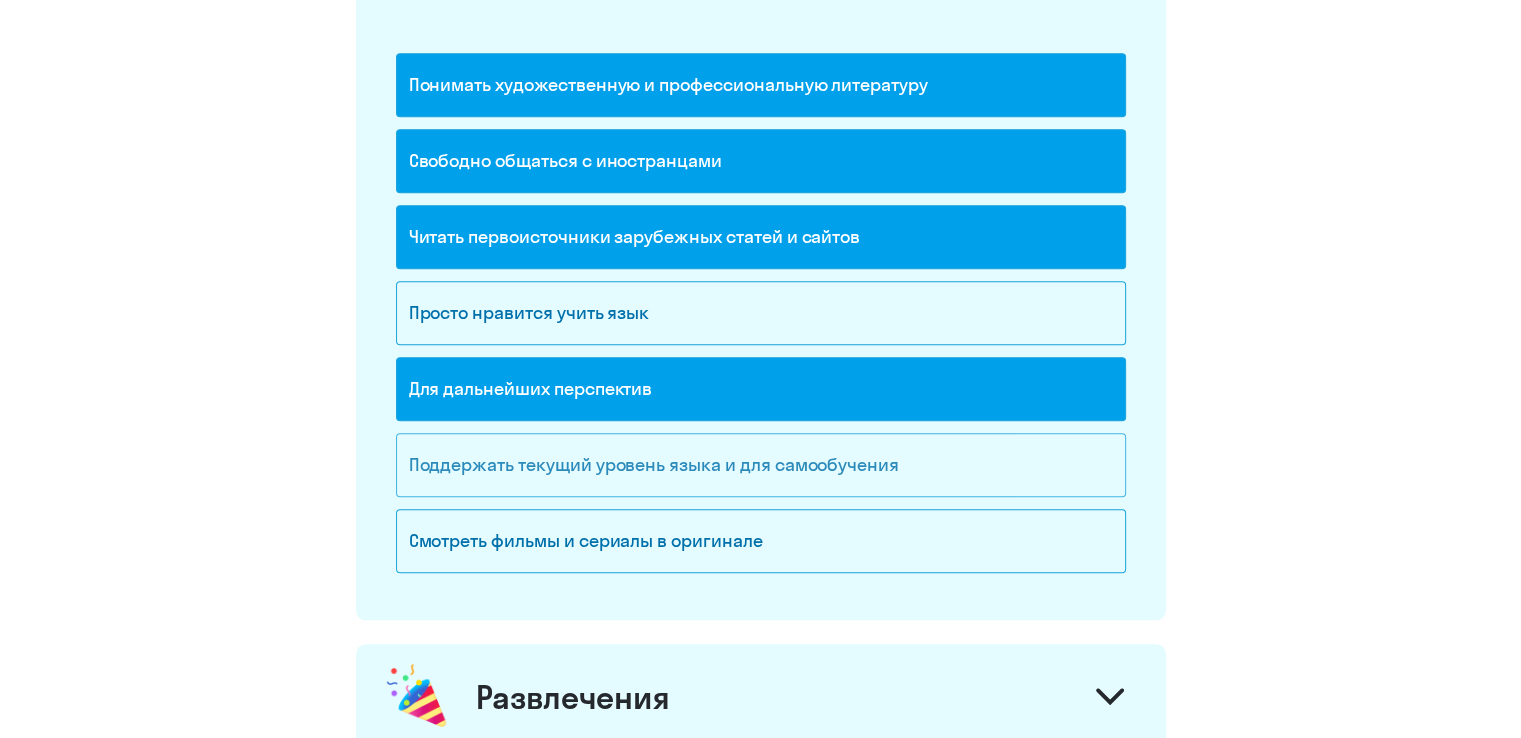 drag, startPoint x: 818, startPoint y: 521, endPoint x: 870, endPoint y: 485, distance: 63.245552 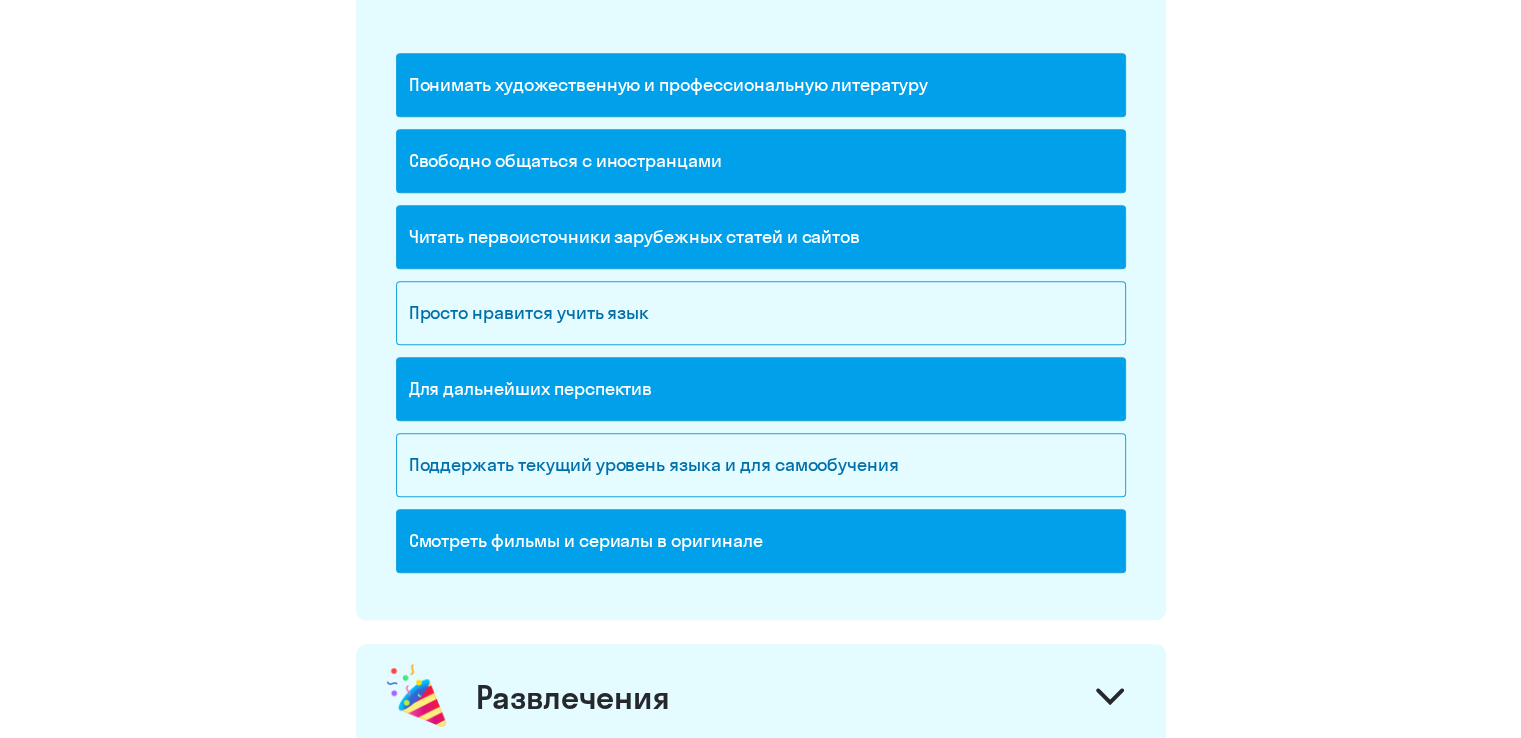 scroll, scrollTop: 2333, scrollLeft: 0, axis: vertical 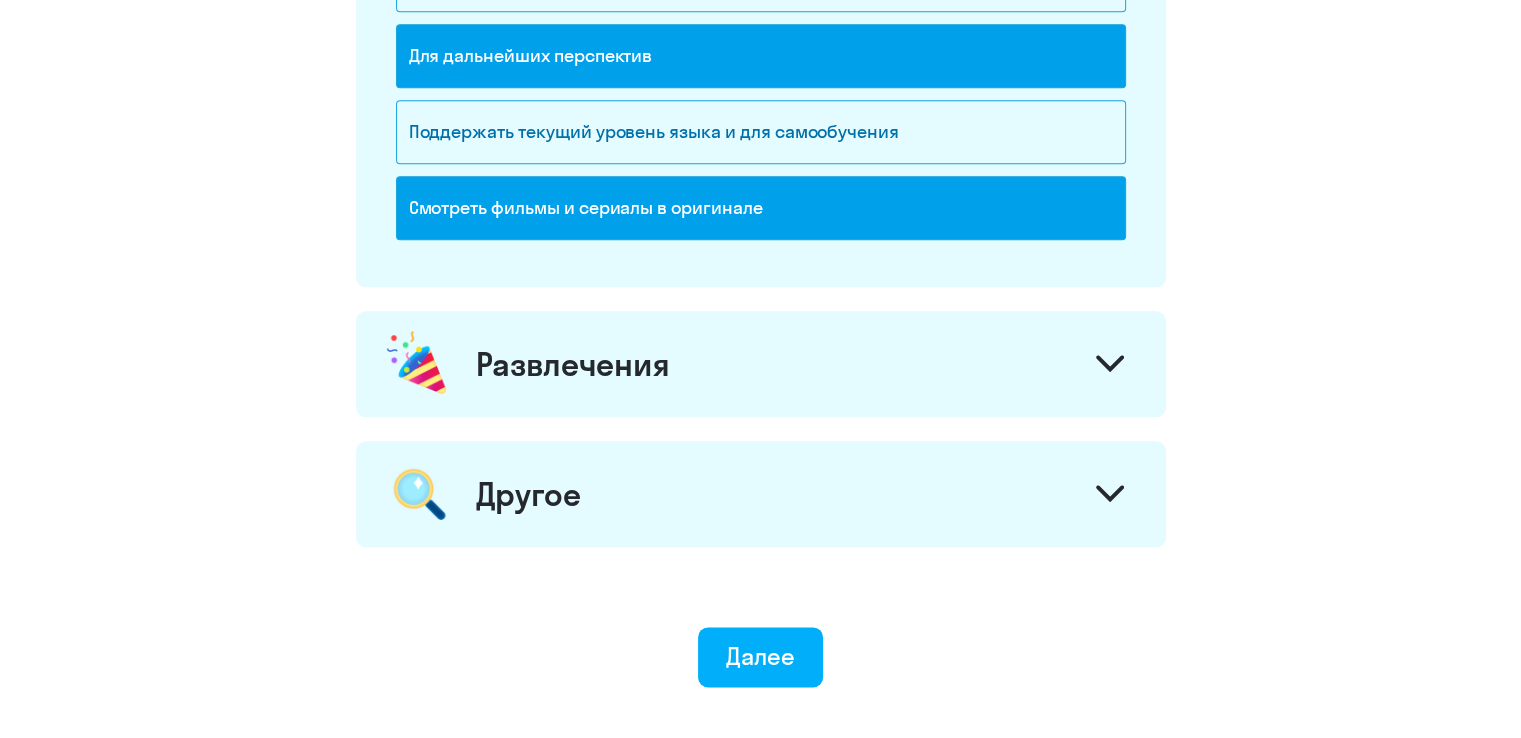 click on "Развлечения" 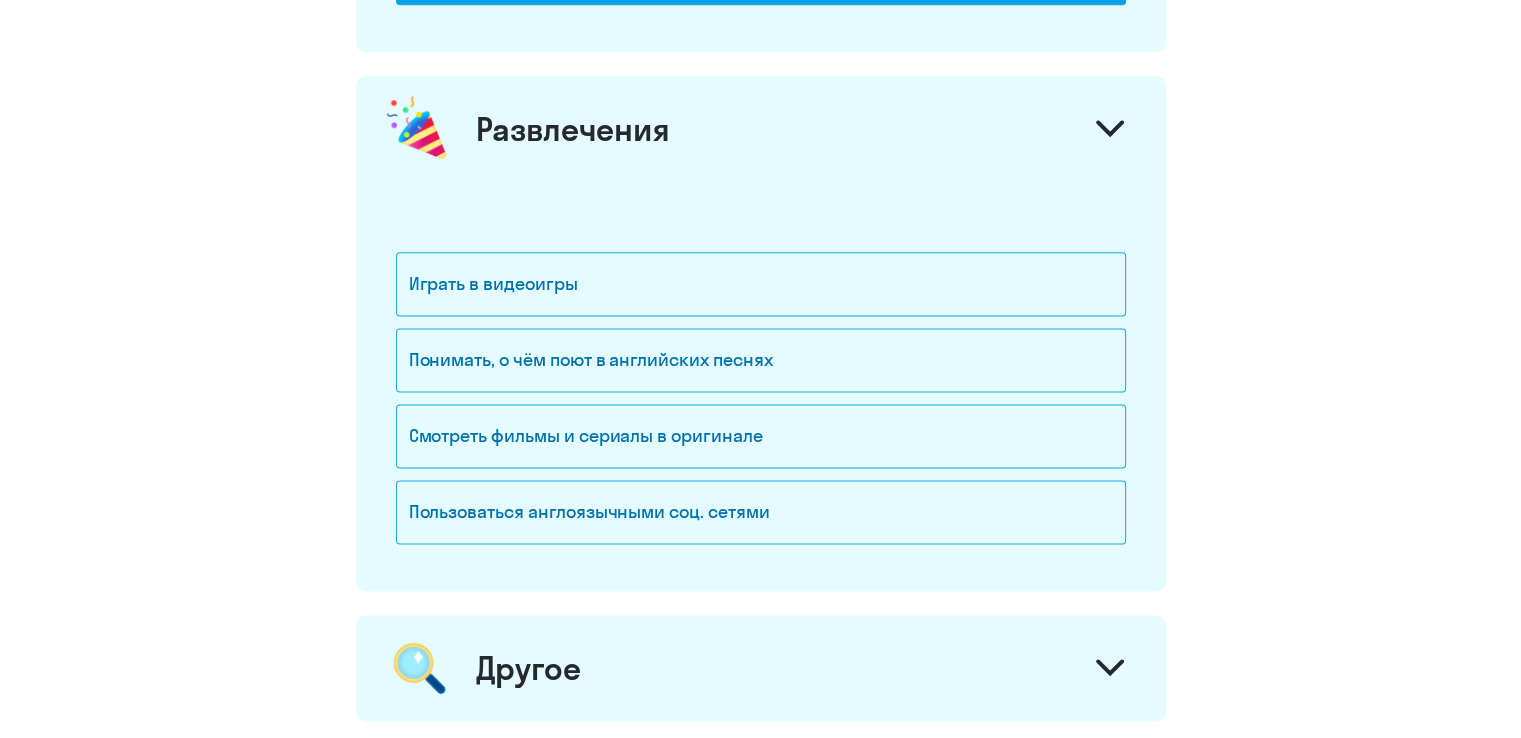 scroll, scrollTop: 2666, scrollLeft: 0, axis: vertical 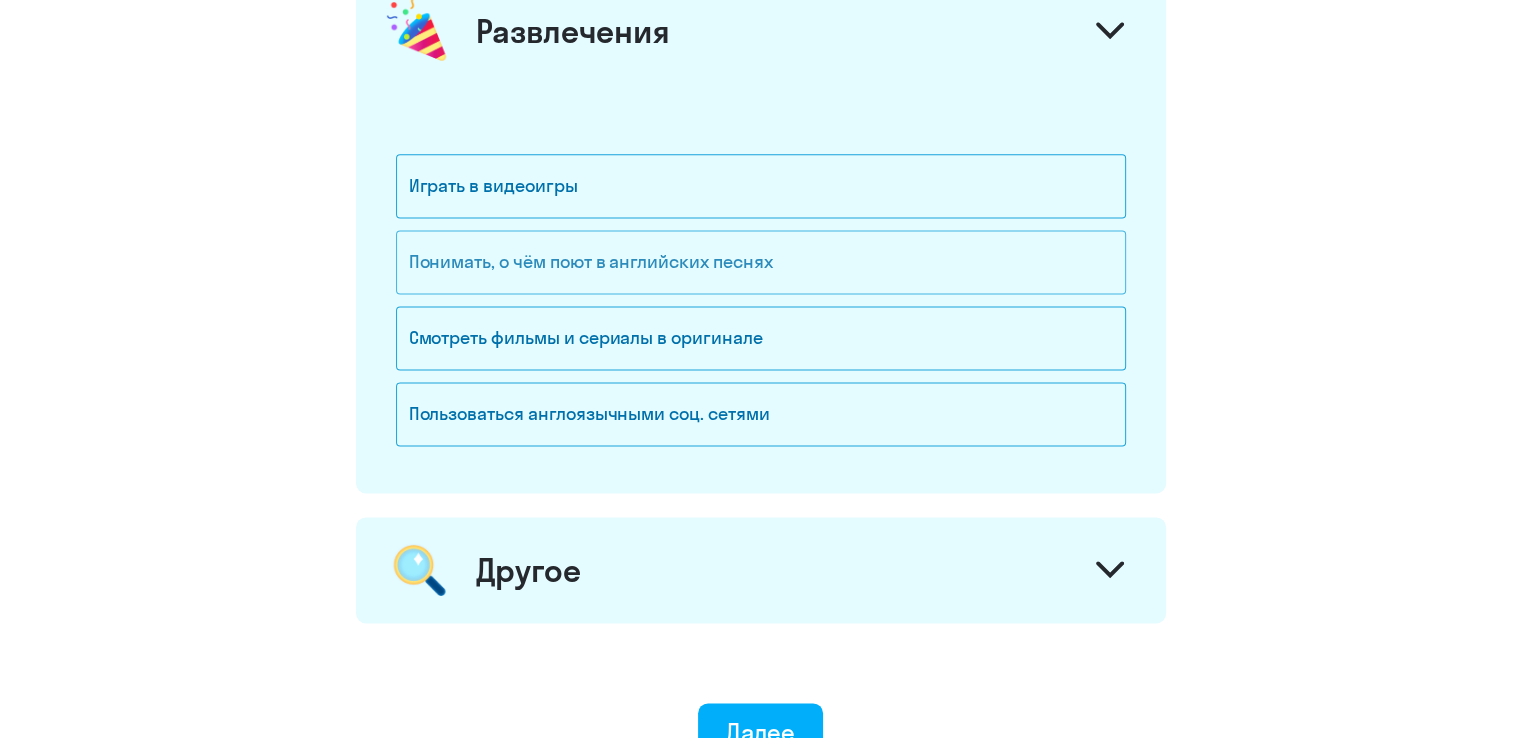 click on "Понимать, о чём поют в английских песнях" 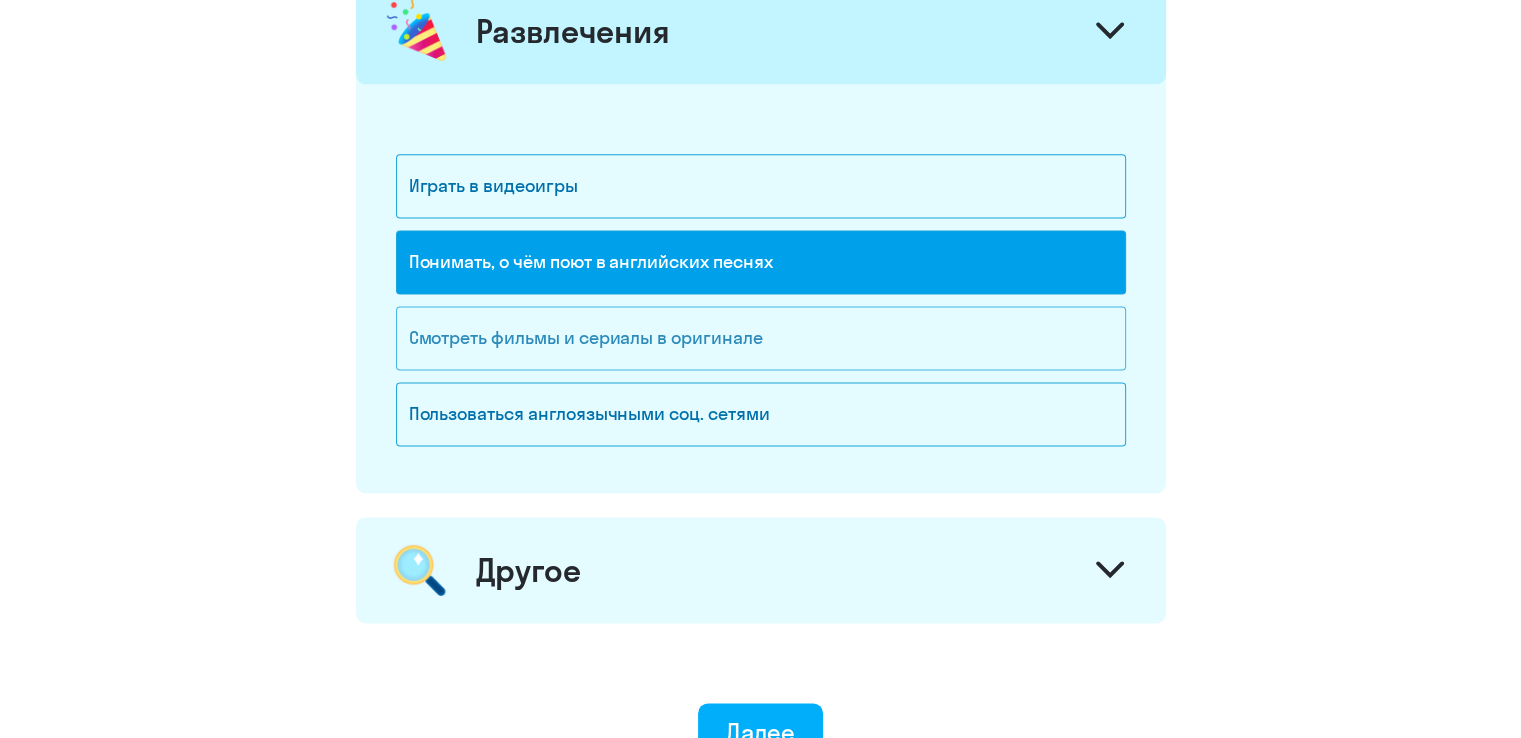 click on "Смотреть фильмы и сериалы в оригинале" 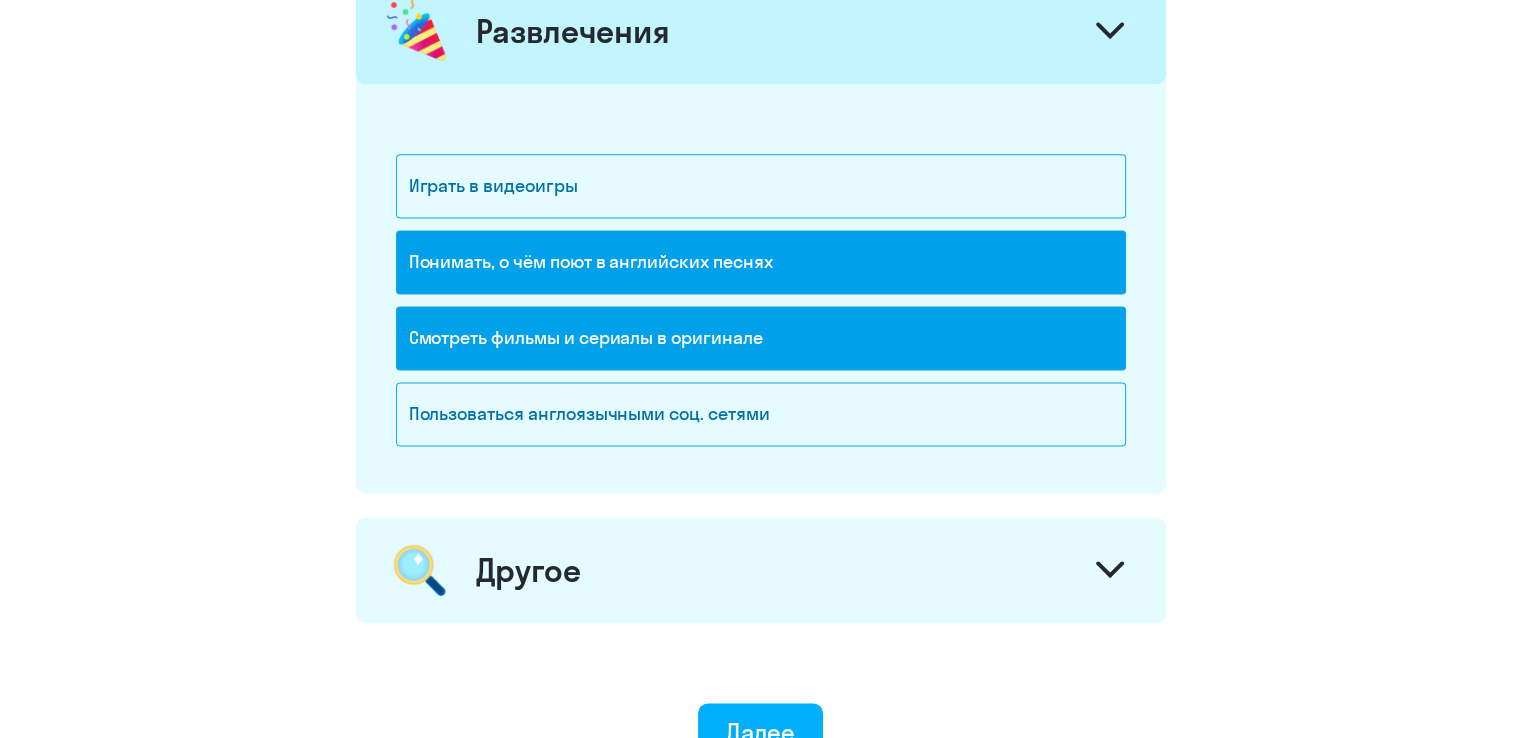 click on "Другое" 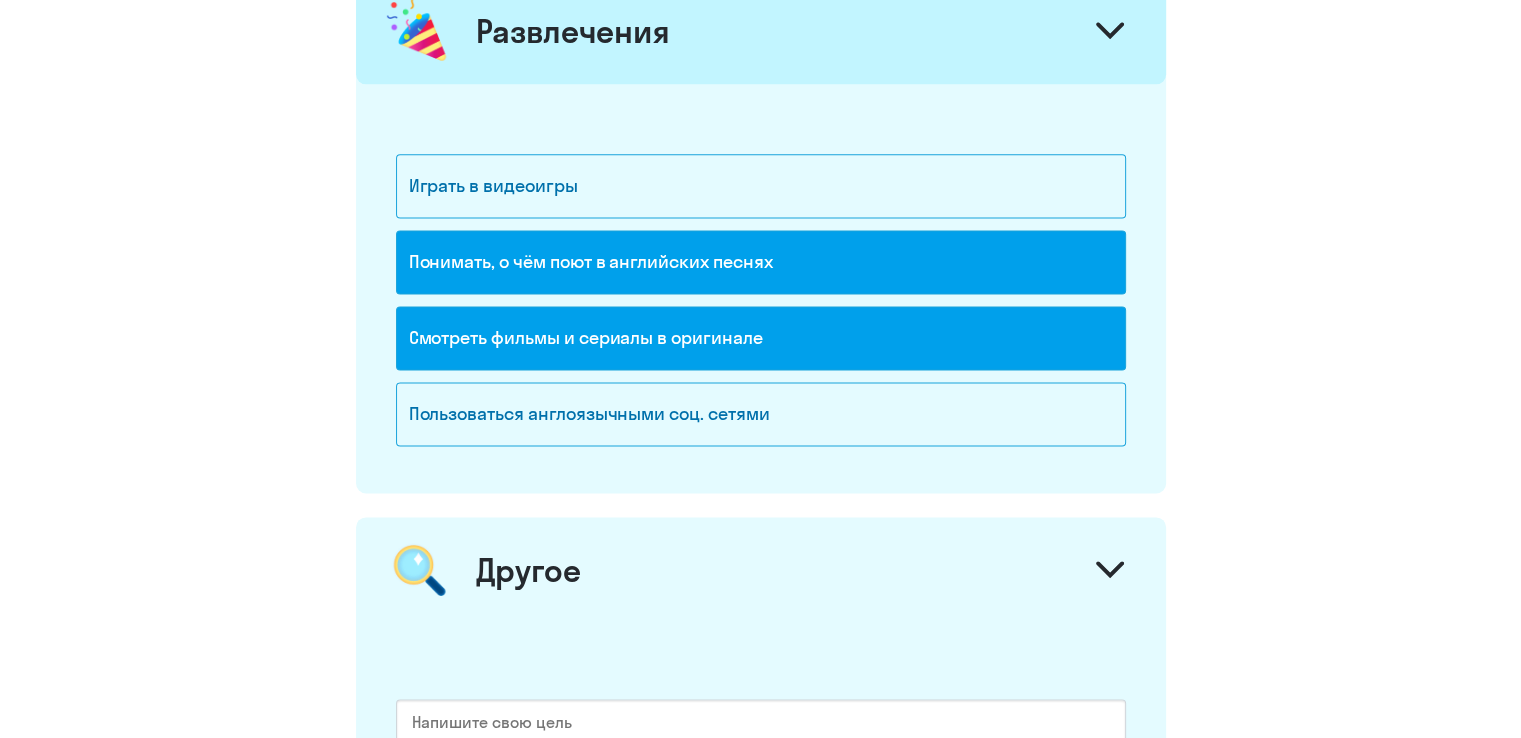 scroll, scrollTop: 3000, scrollLeft: 0, axis: vertical 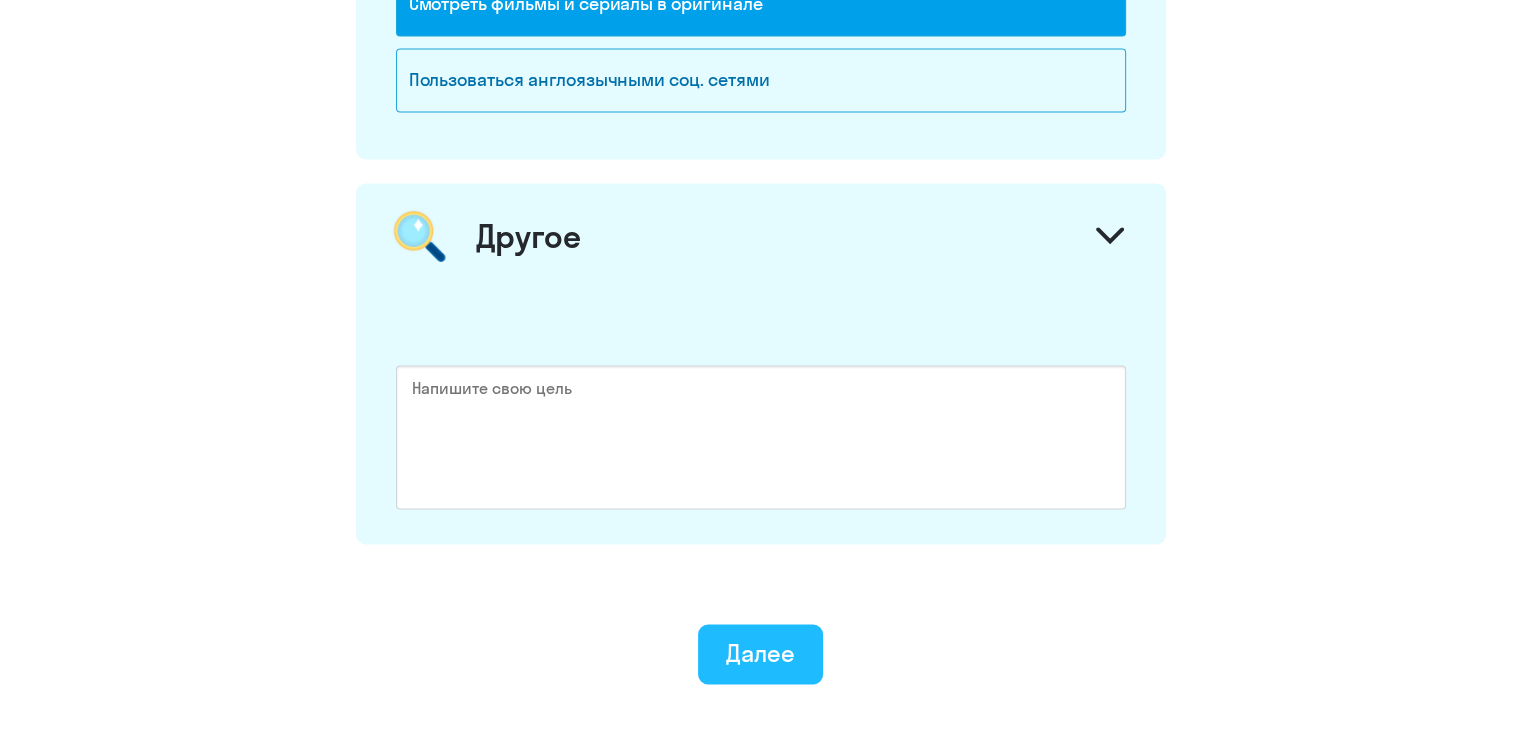 drag, startPoint x: 752, startPoint y: 641, endPoint x: 801, endPoint y: 617, distance: 54.56189 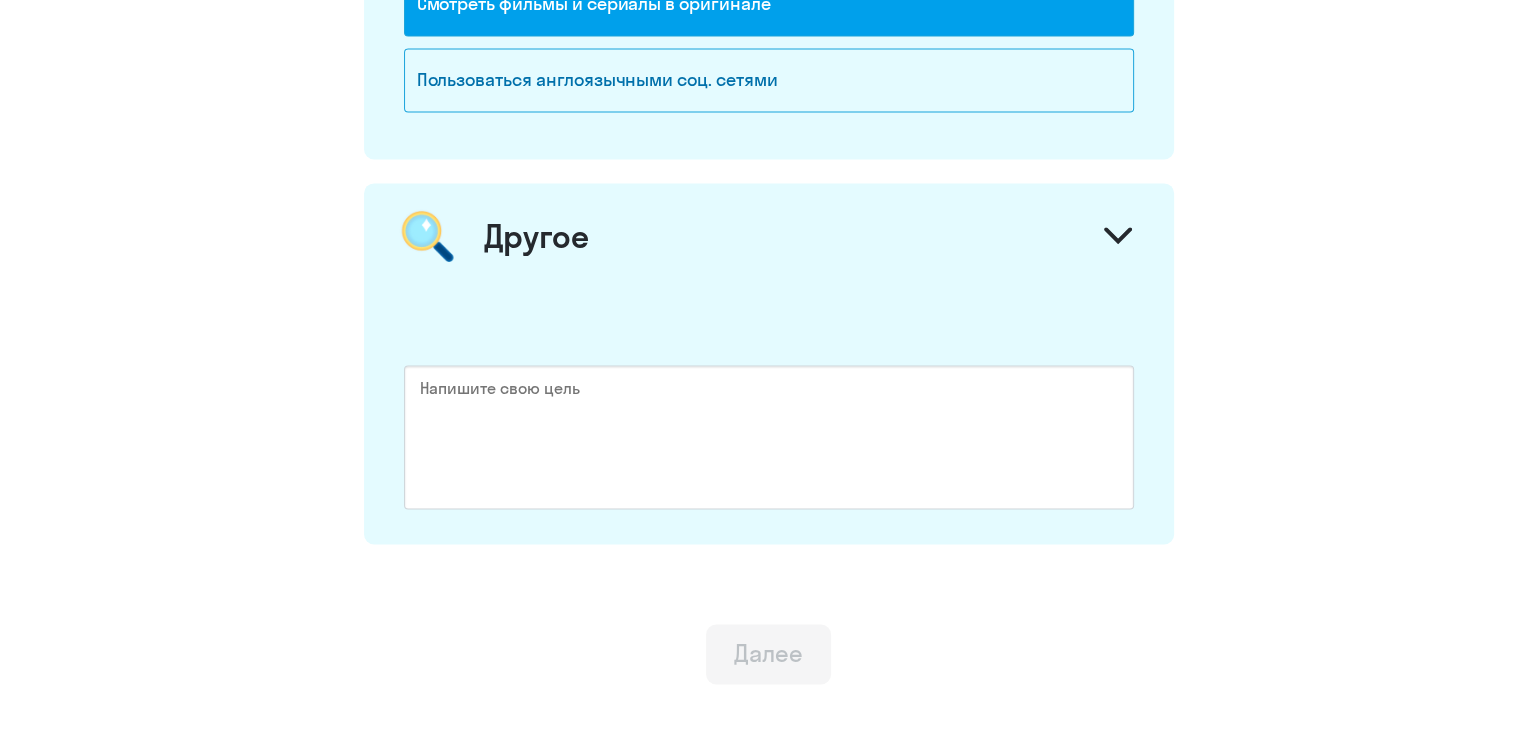 scroll, scrollTop: 0, scrollLeft: 0, axis: both 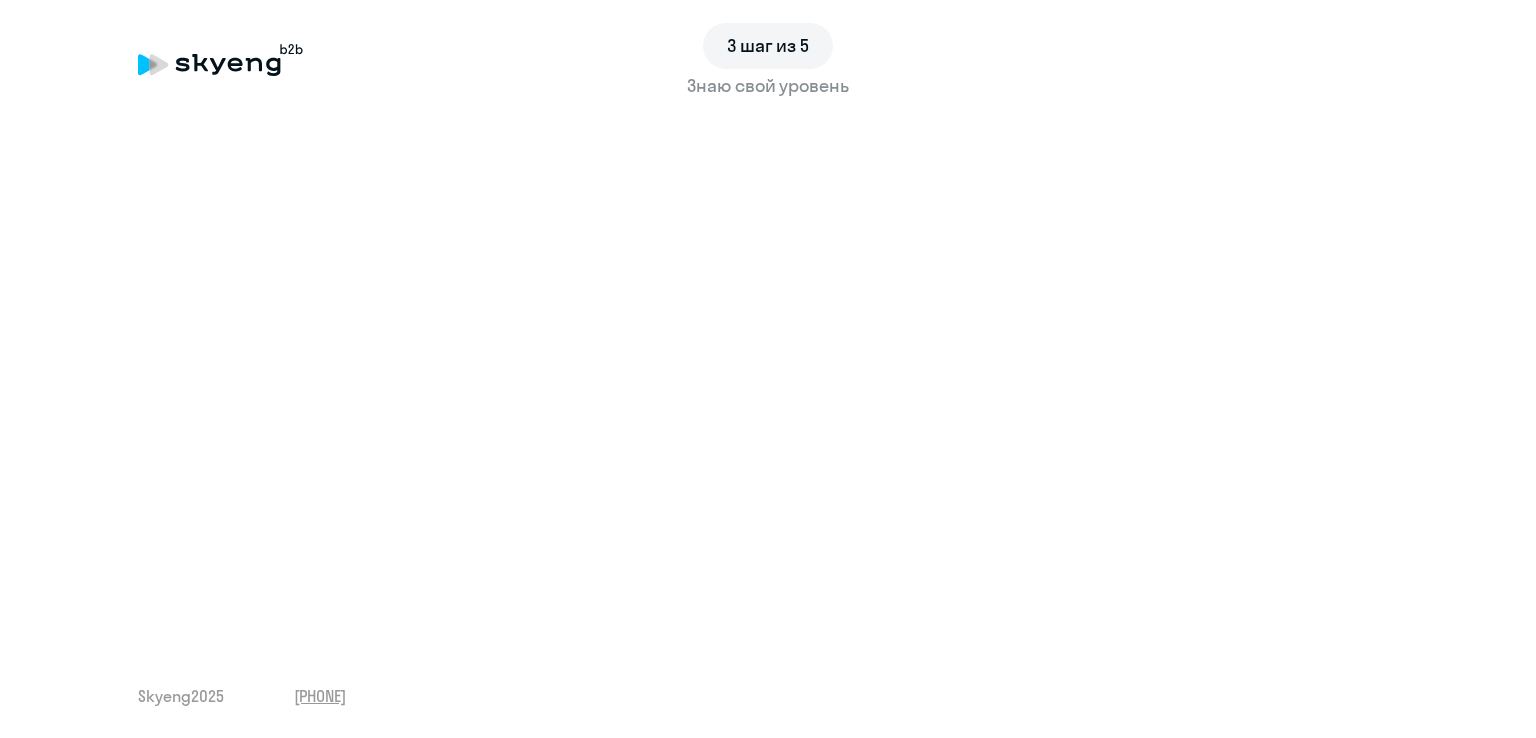 drag, startPoint x: 1497, startPoint y: 268, endPoint x: 1496, endPoint y: 321, distance: 53.009434 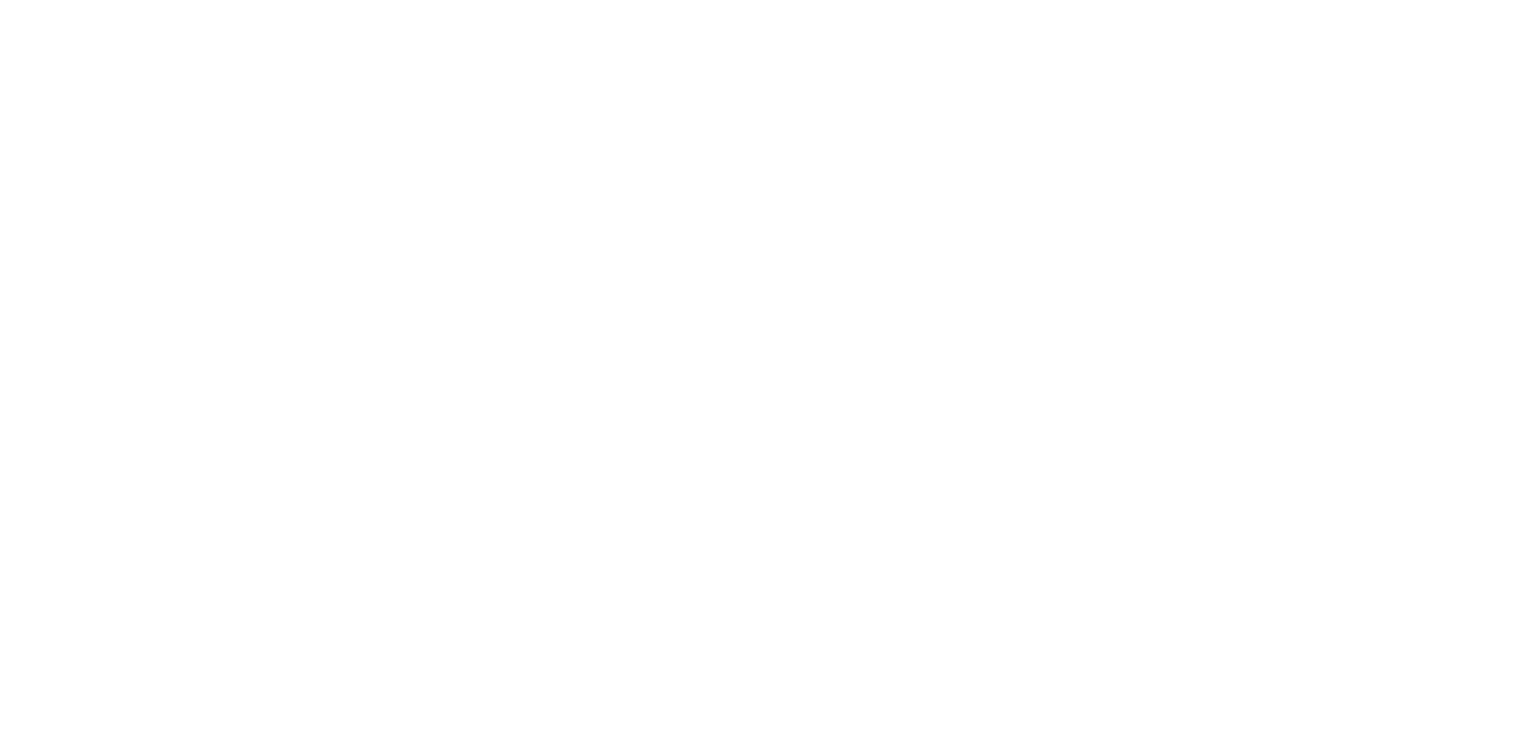 scroll, scrollTop: 0, scrollLeft: 0, axis: both 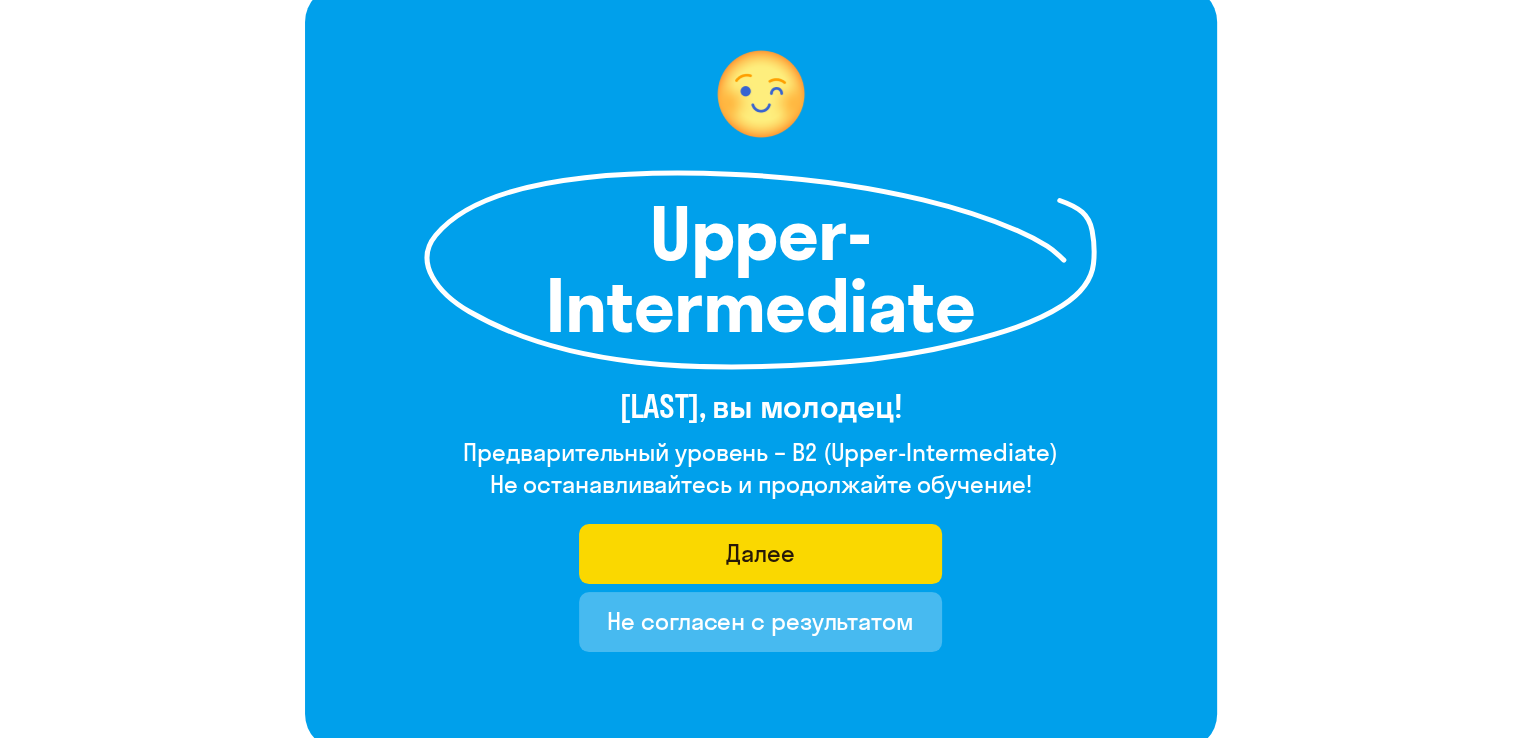 click on "Upper-Intermediate [LAST], вы молодец! Предварительный уровень – B2 (Upper-Intermediate) Не останавливайтесь и продолжайте обучение! Далее Не согласен с результатом" 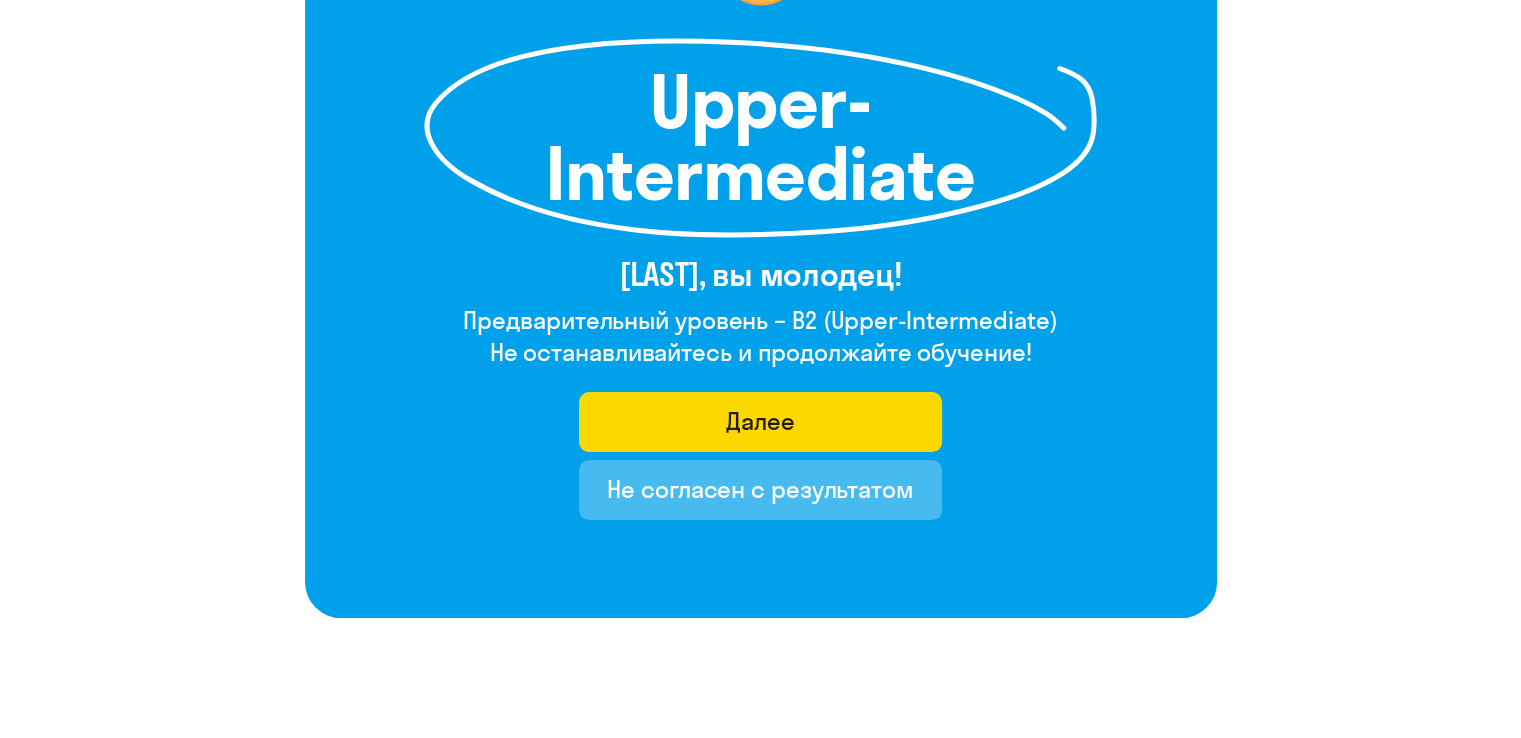 scroll, scrollTop: 333, scrollLeft: 0, axis: vertical 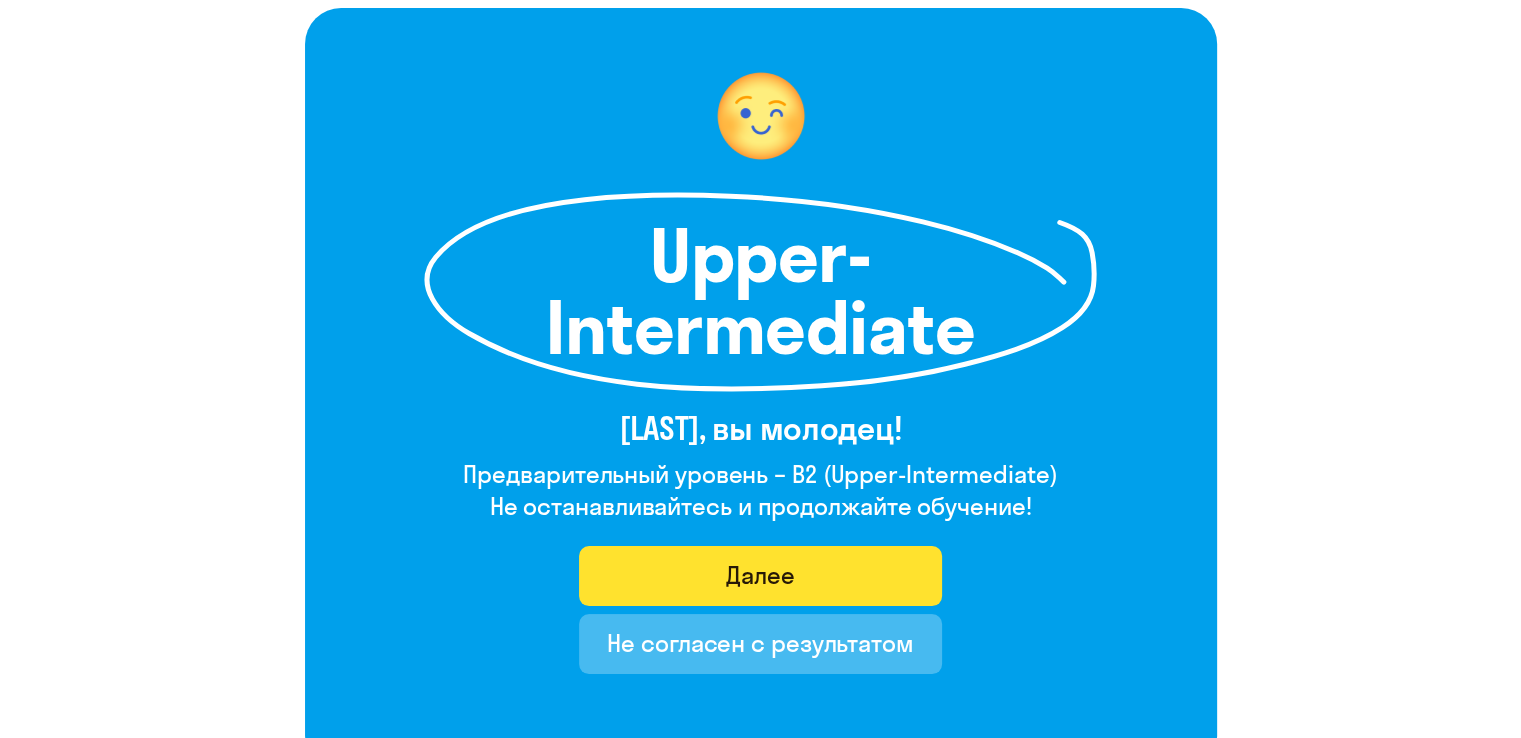 click on "Далее" 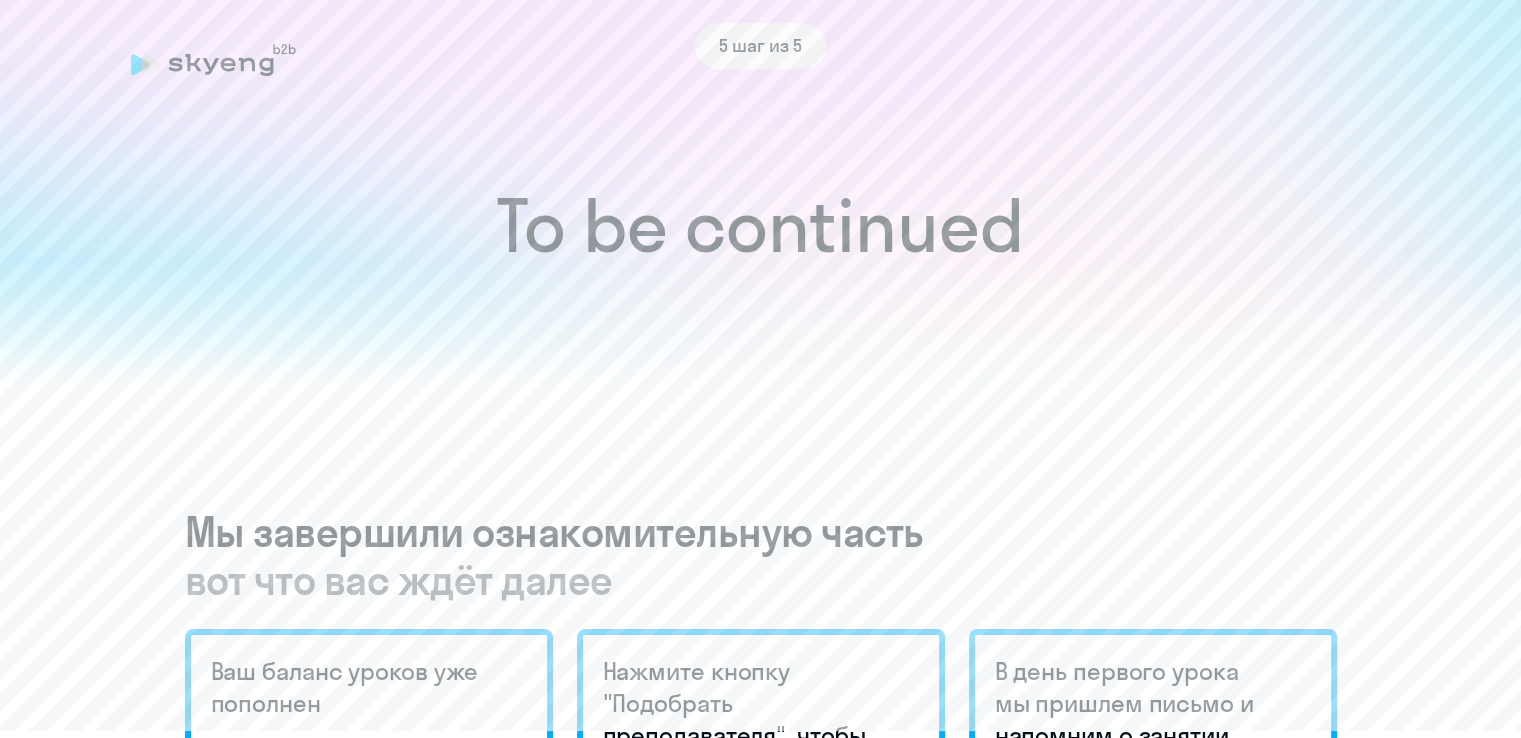 scroll, scrollTop: 333, scrollLeft: 0, axis: vertical 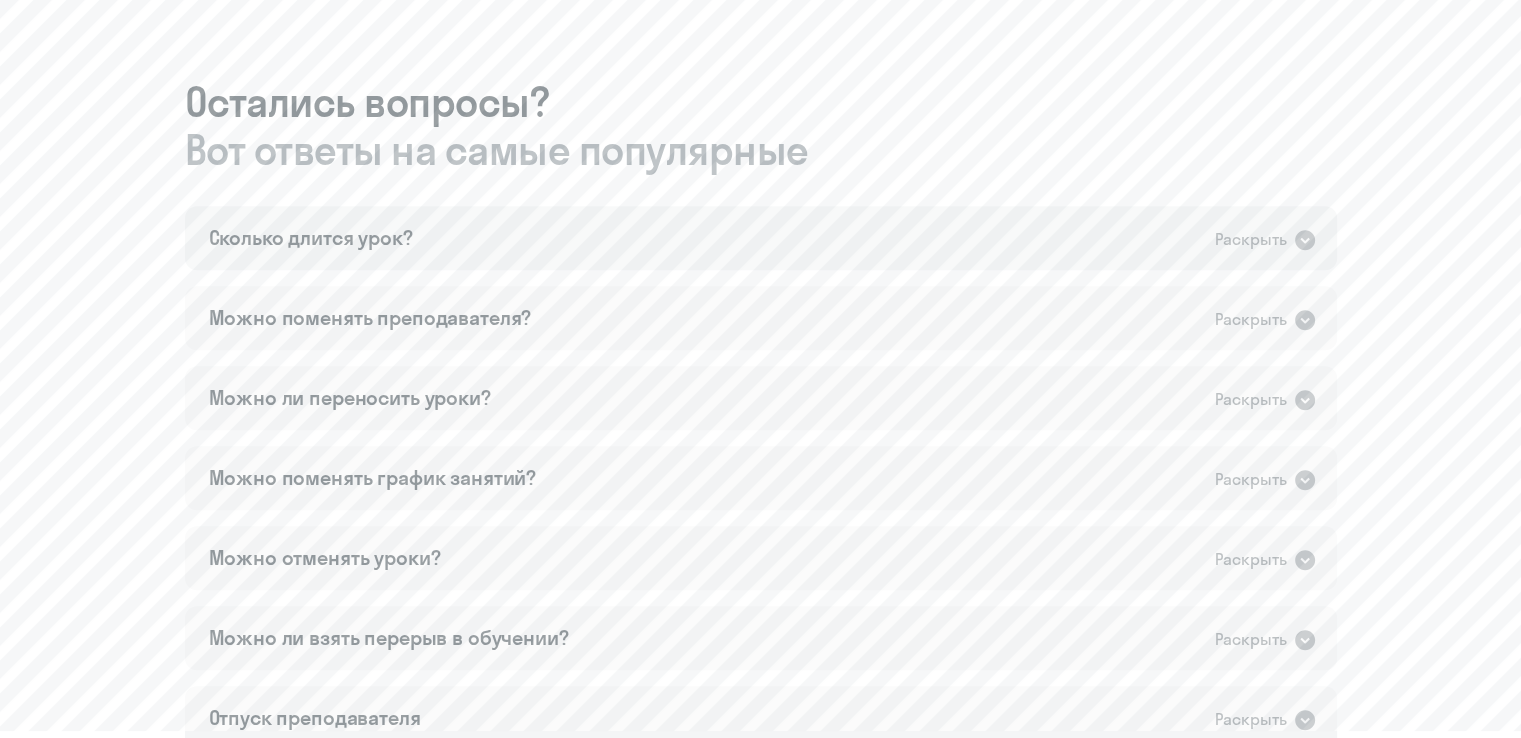 click on "Сколько длится урок?   Раскрыть" 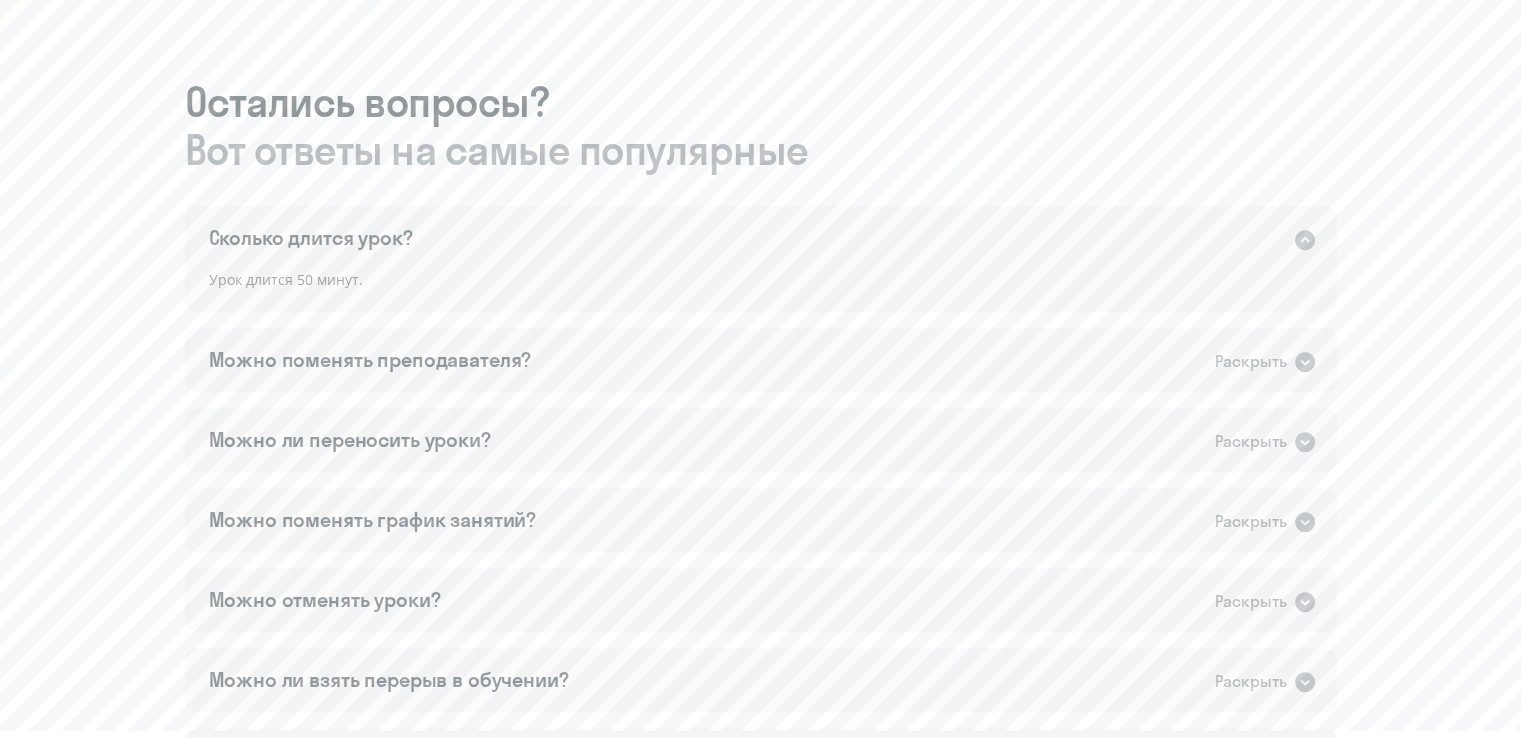 click on "Раскрыть" 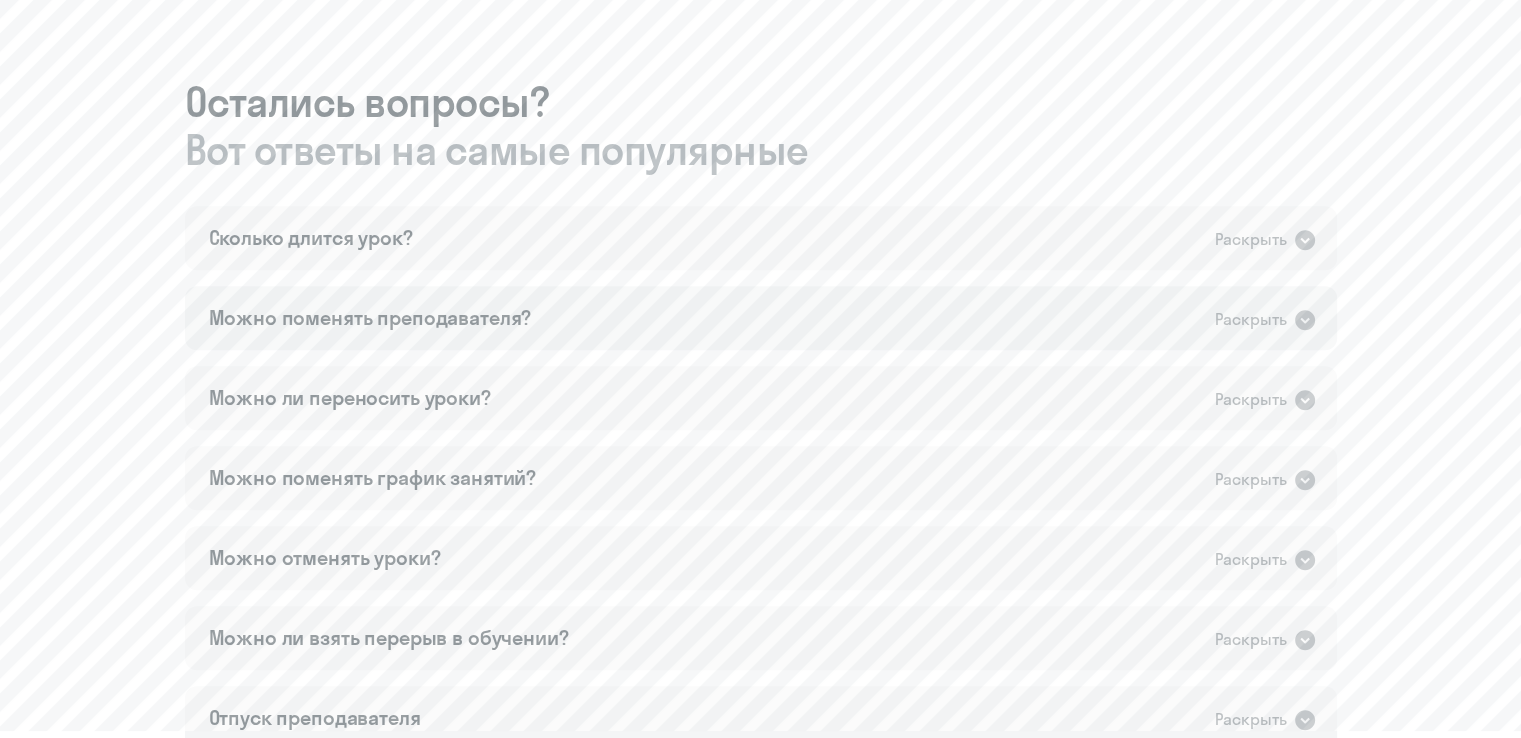 click on "Можно поменять преподавателя?   Раскрыть" 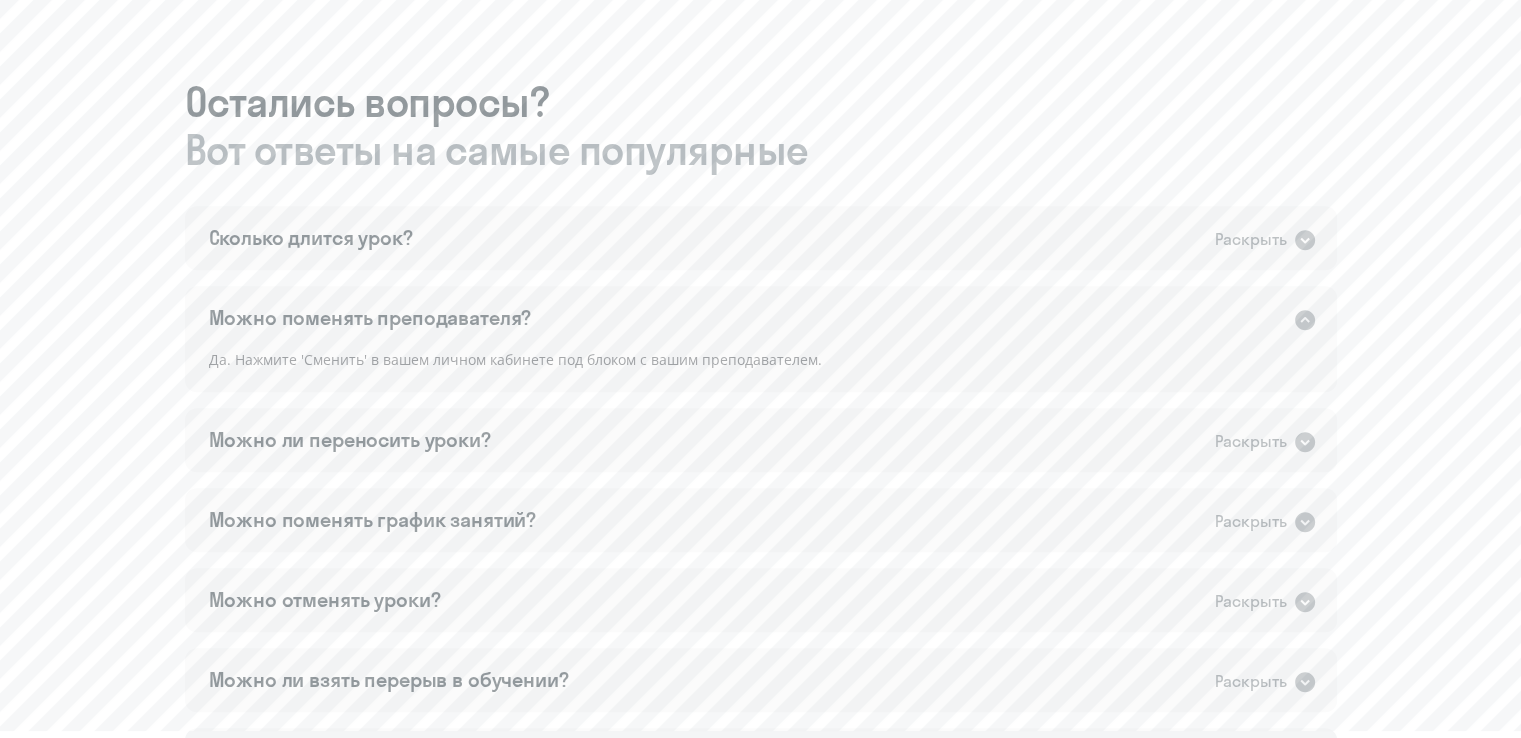 click on "Можно поменять преподавателя?   Раскрыть" 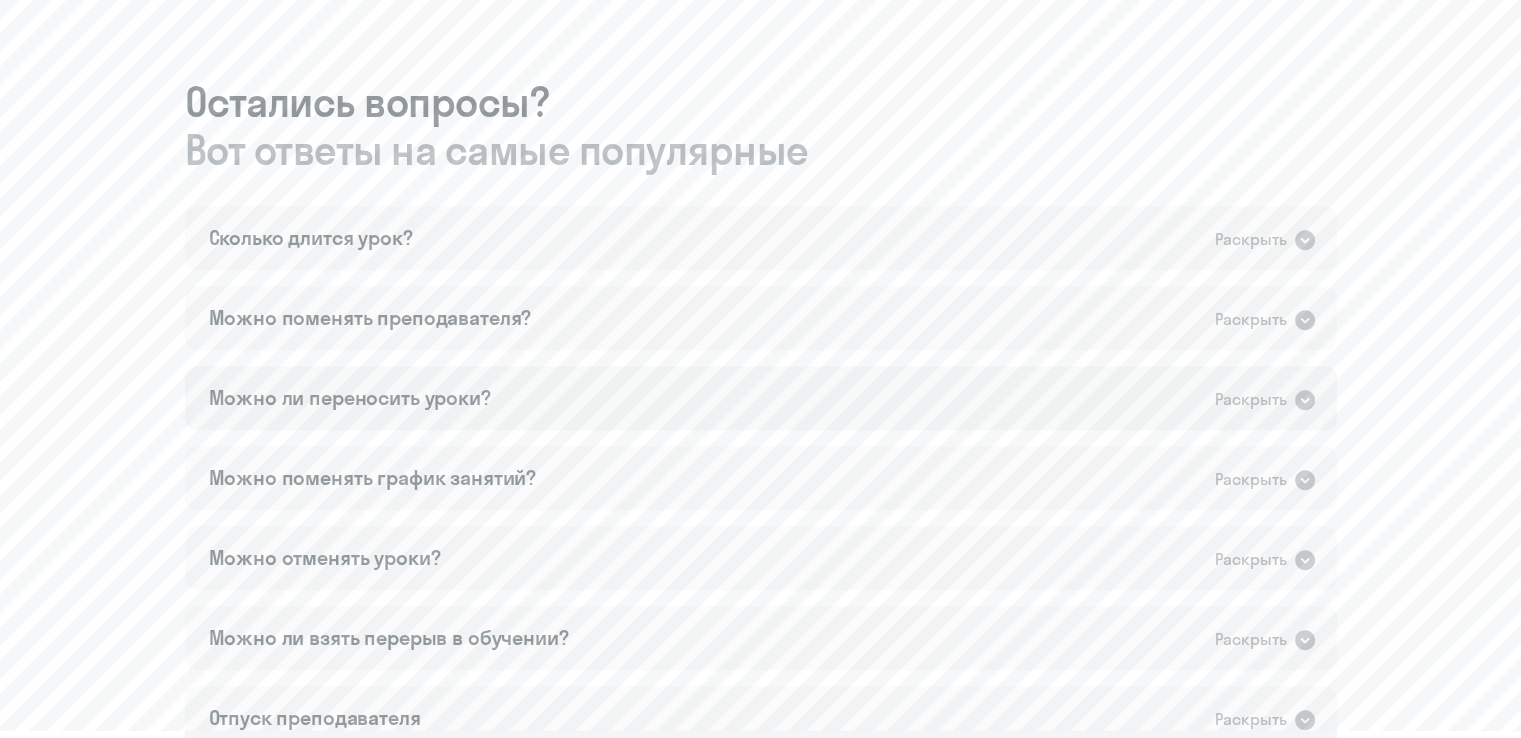 click on "Можно ли переносить уроки?   Раскрыть" 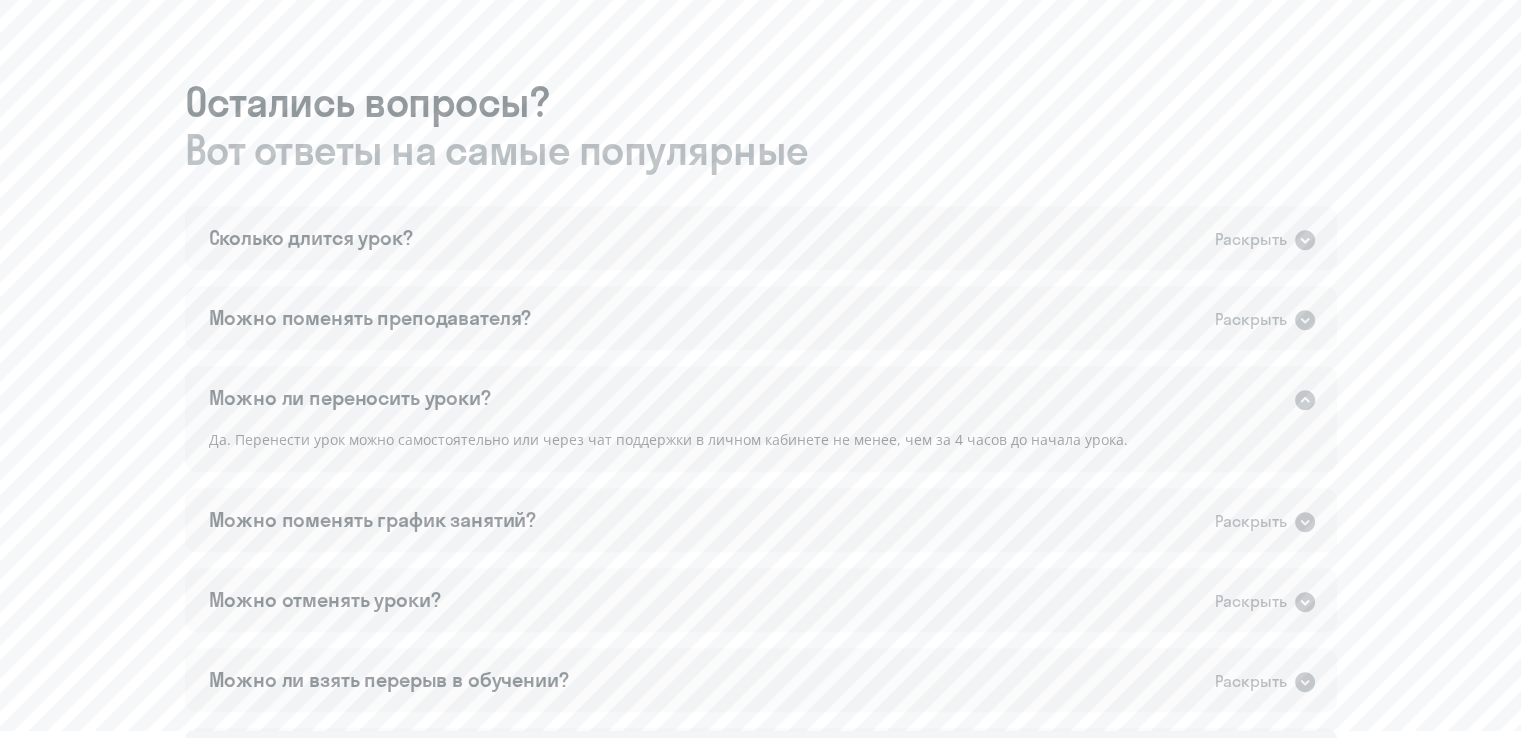 click on "Можно ли переносить уроки?   Раскрыть" 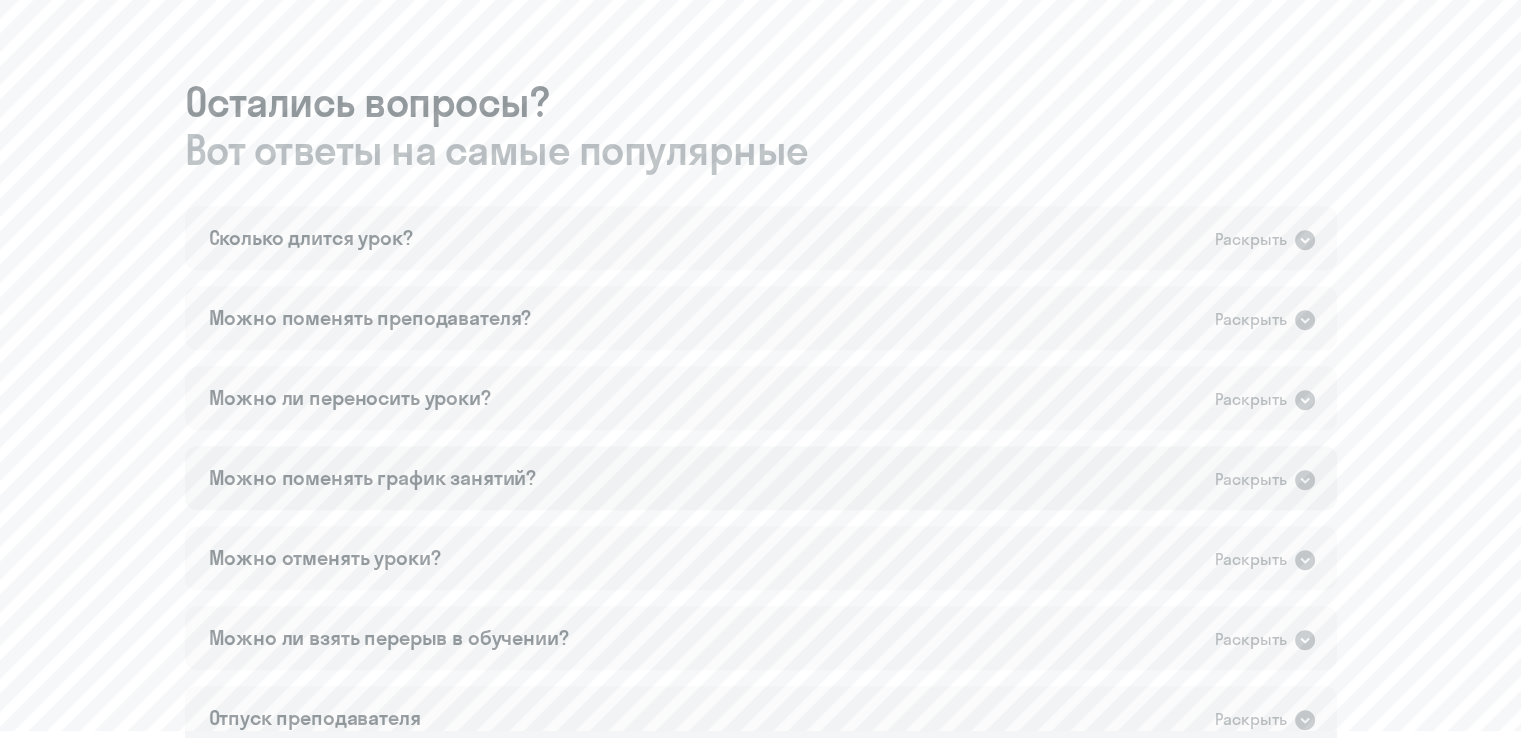 click on "Можно поменять график занятий?   Раскрыть" 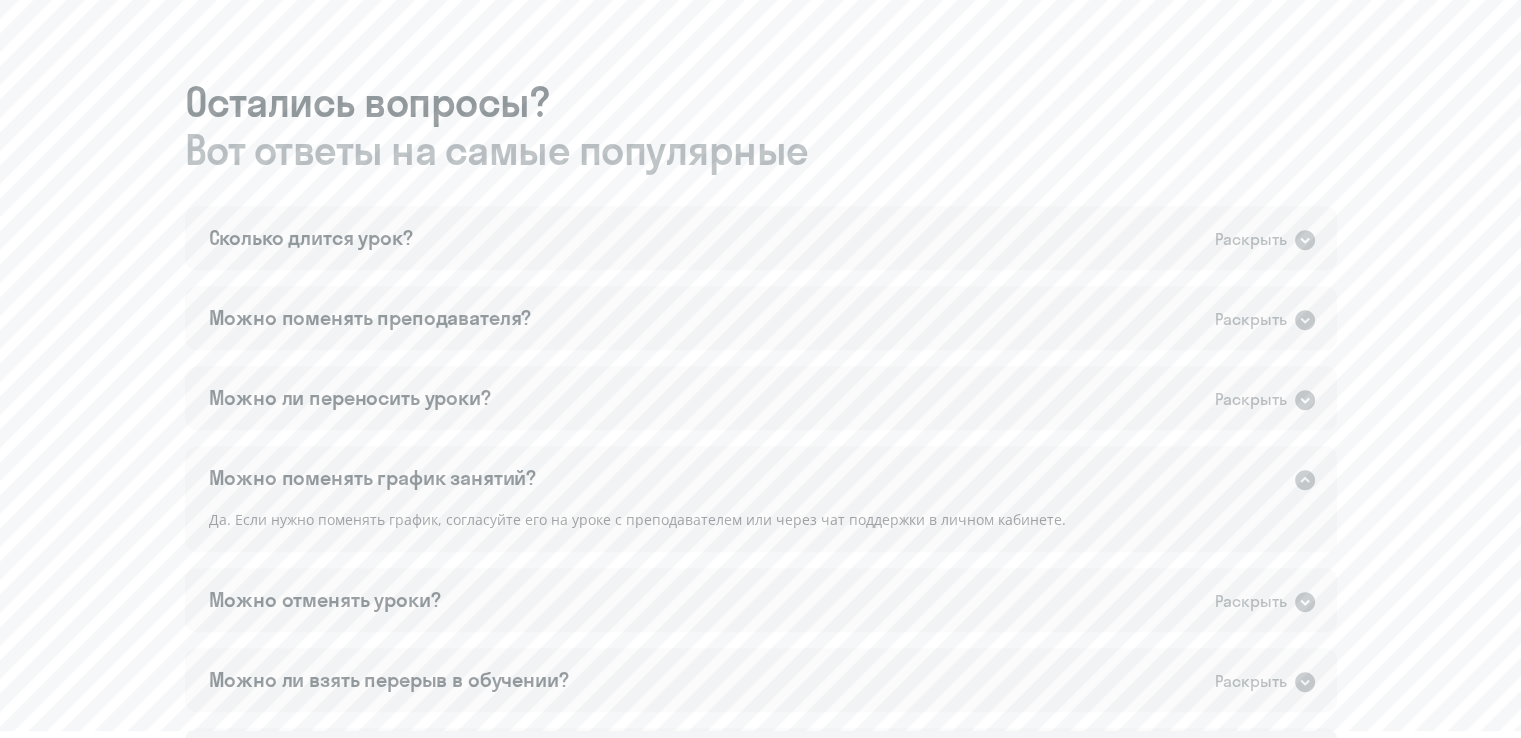 click on "Можно поменять график занятий?   Раскрыть" 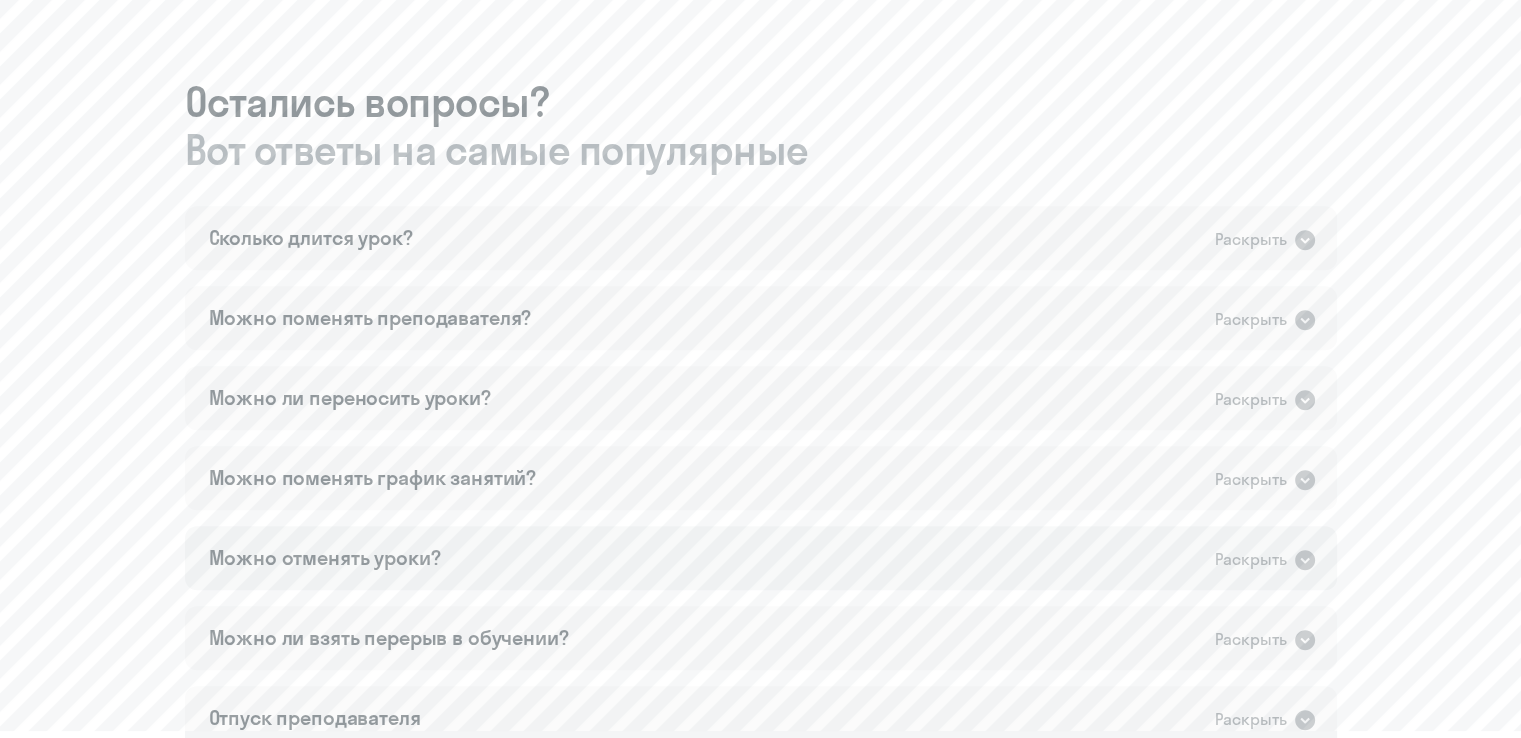 click on "Можно отменять уроки?   Раскрыть" 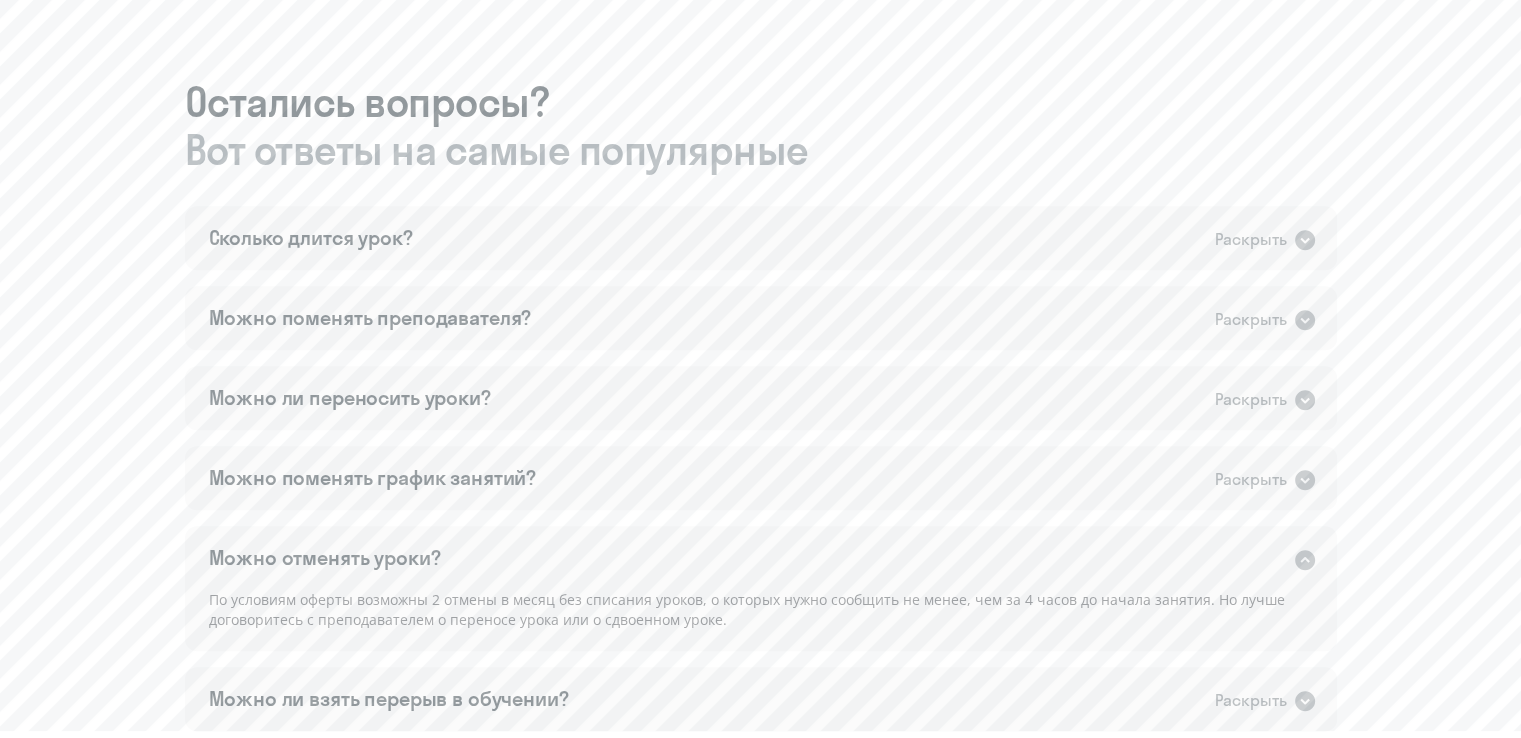 click on "Можно отменять уроки?   Раскрыть" 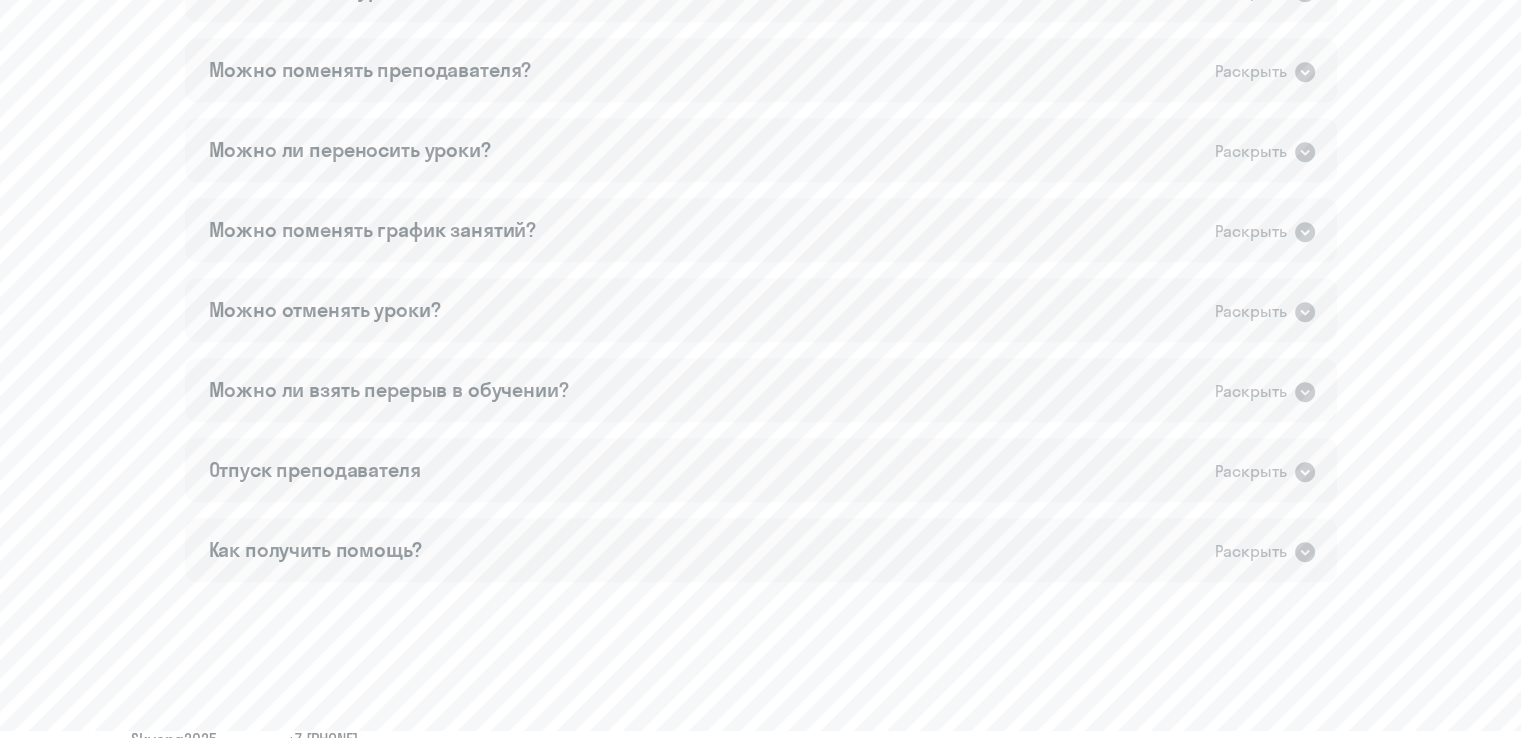 scroll, scrollTop: 1408, scrollLeft: 0, axis: vertical 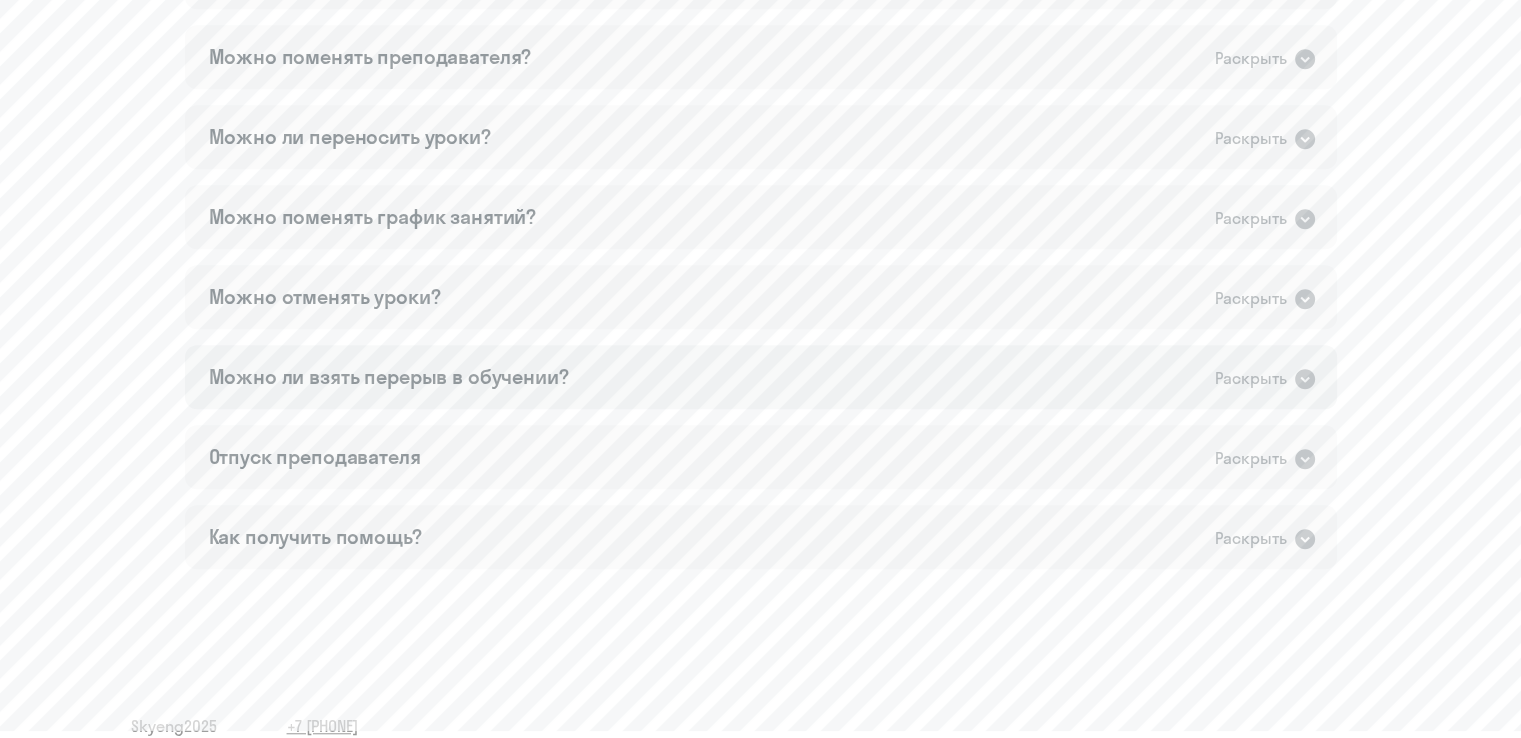 click on "Можно ли взять перерыв в обучении?   Раскрыть" 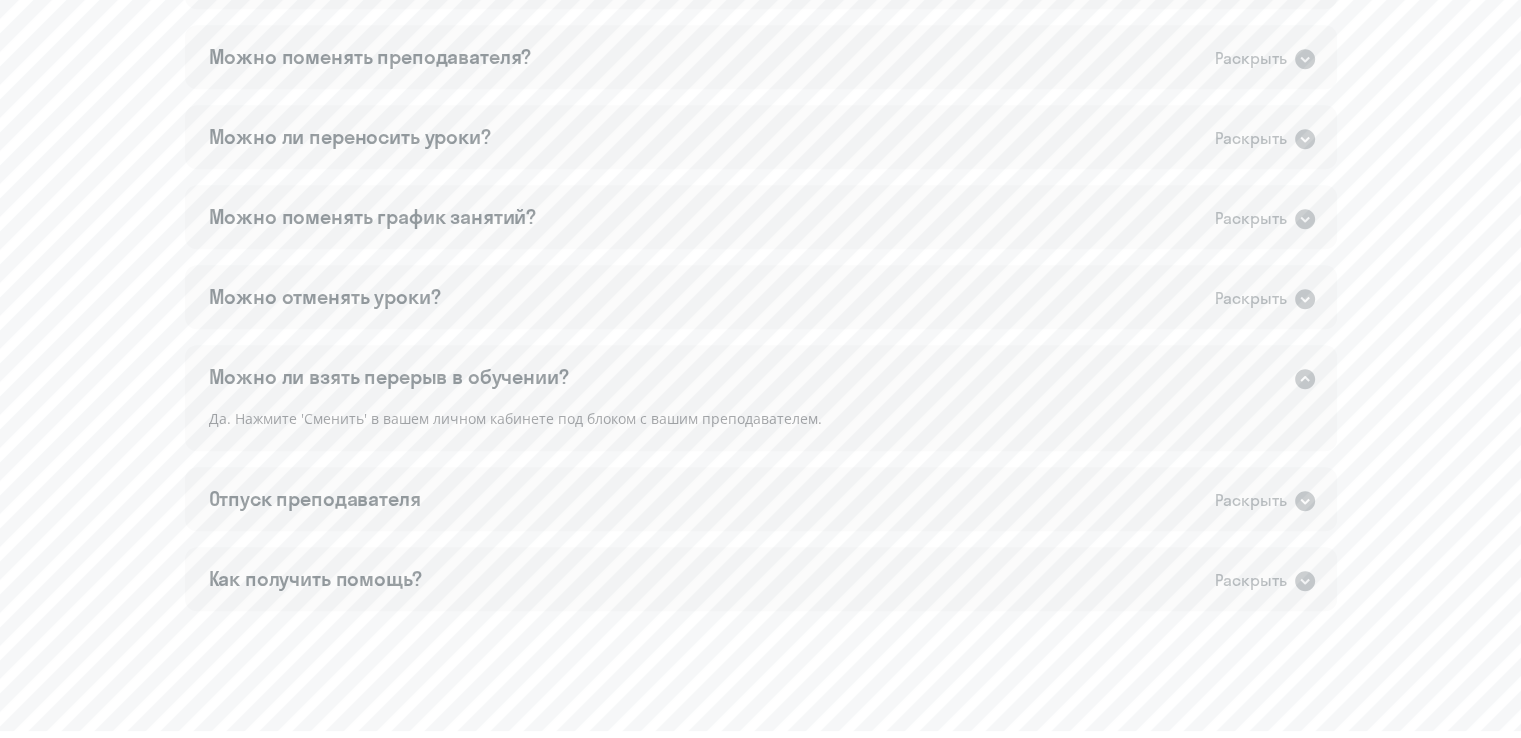 click on "Можно ли взять перерыв в обучении?   Раскрыть" 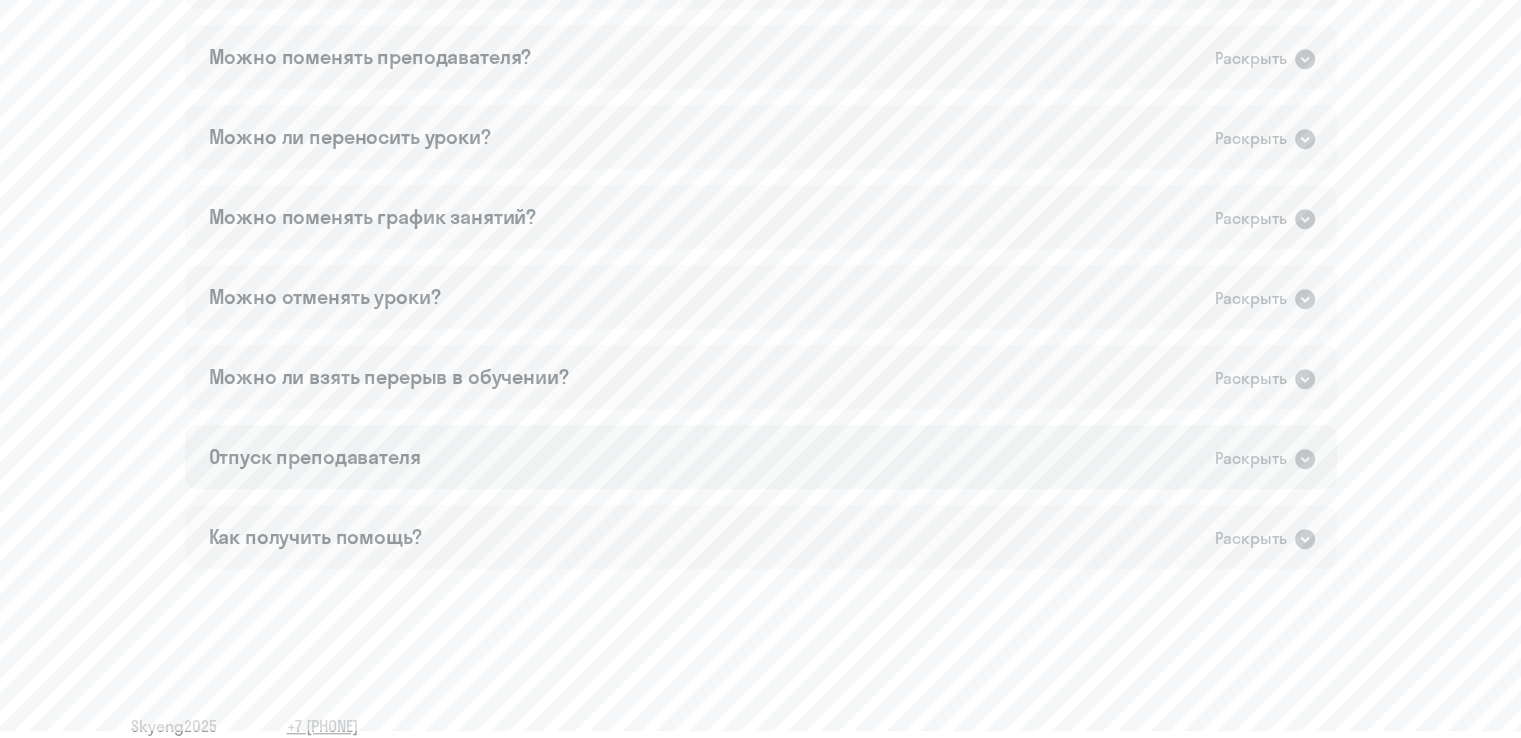 click on "Отпуск преподавателя   Раскрыть" 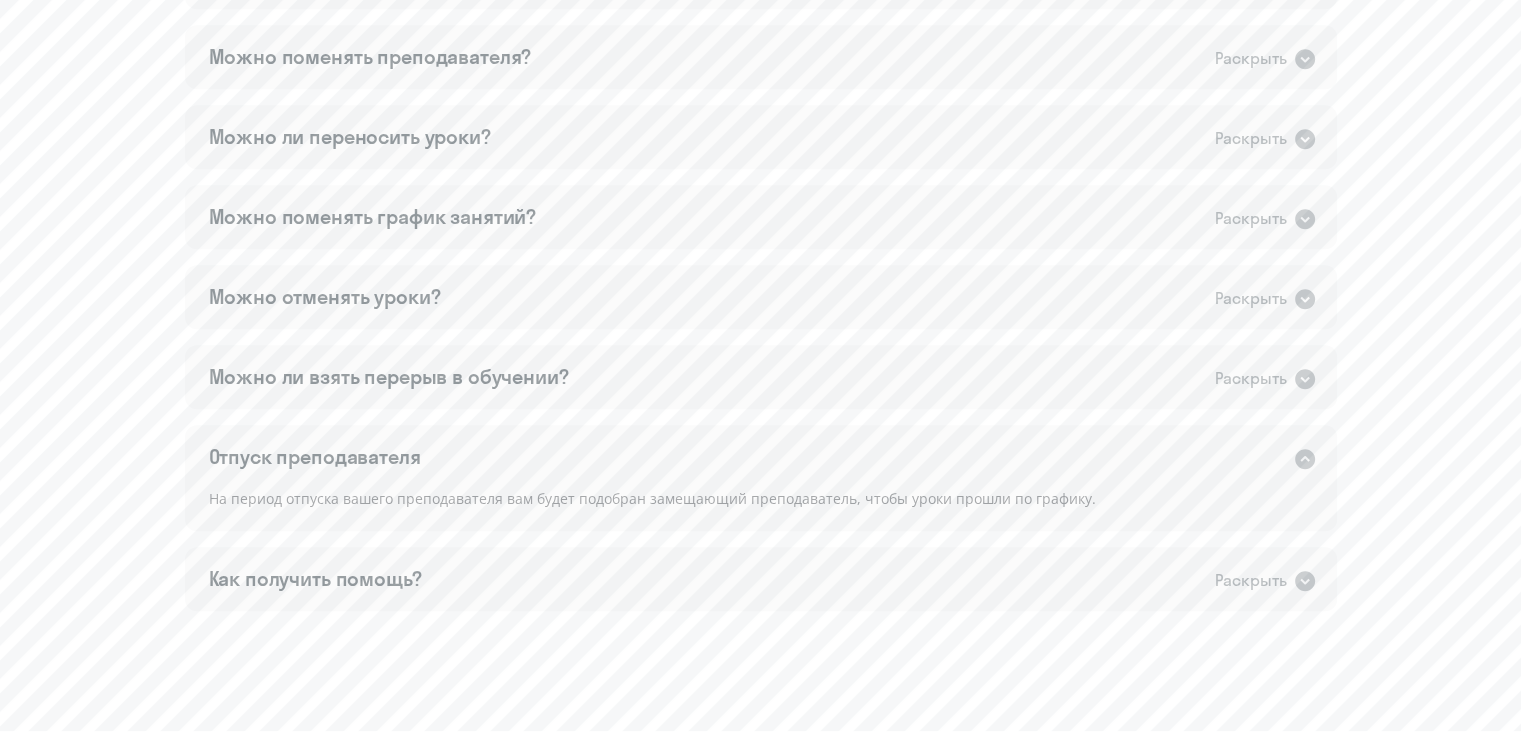 click on "Отпуск преподавателя   Раскрыть" 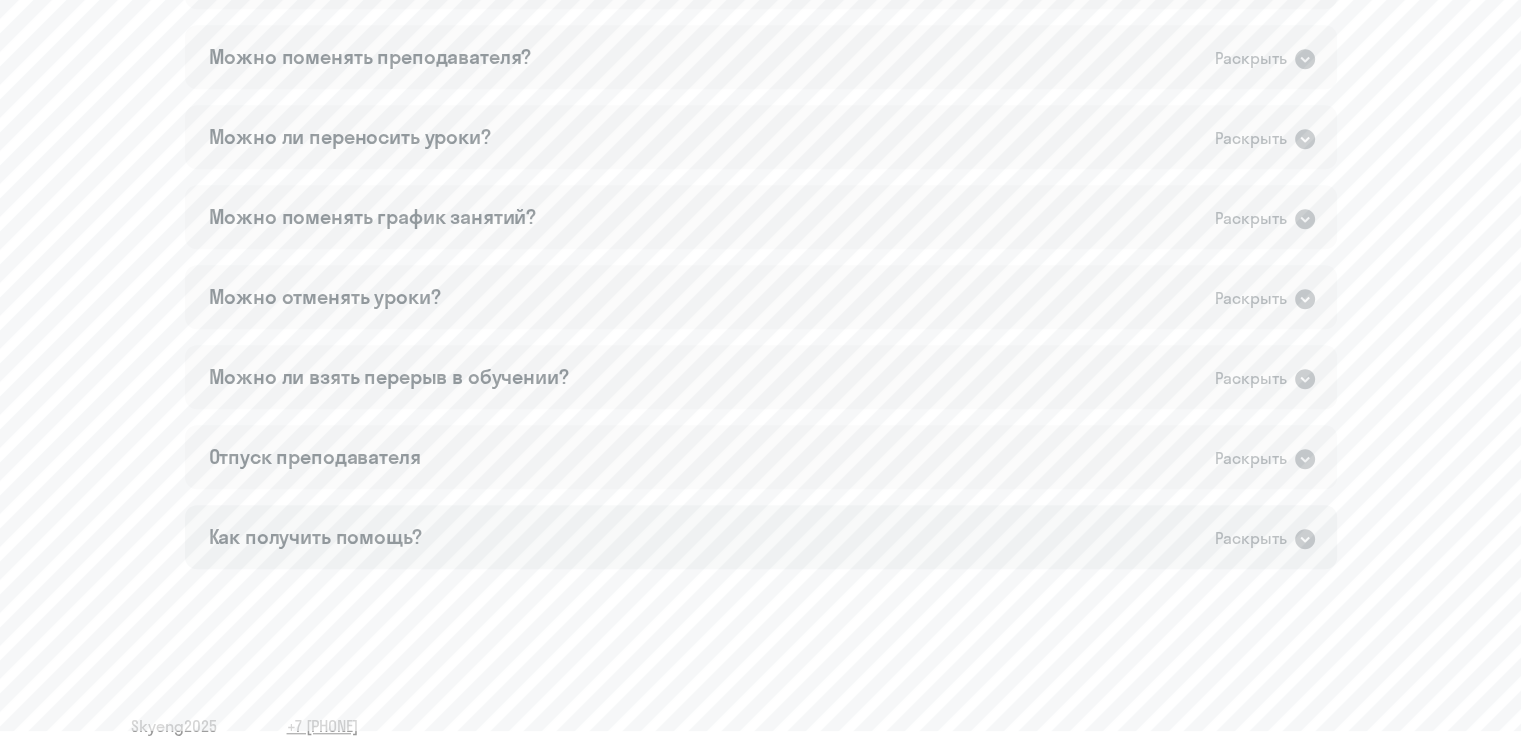 click on "Как получить помощь?   Раскрыть" 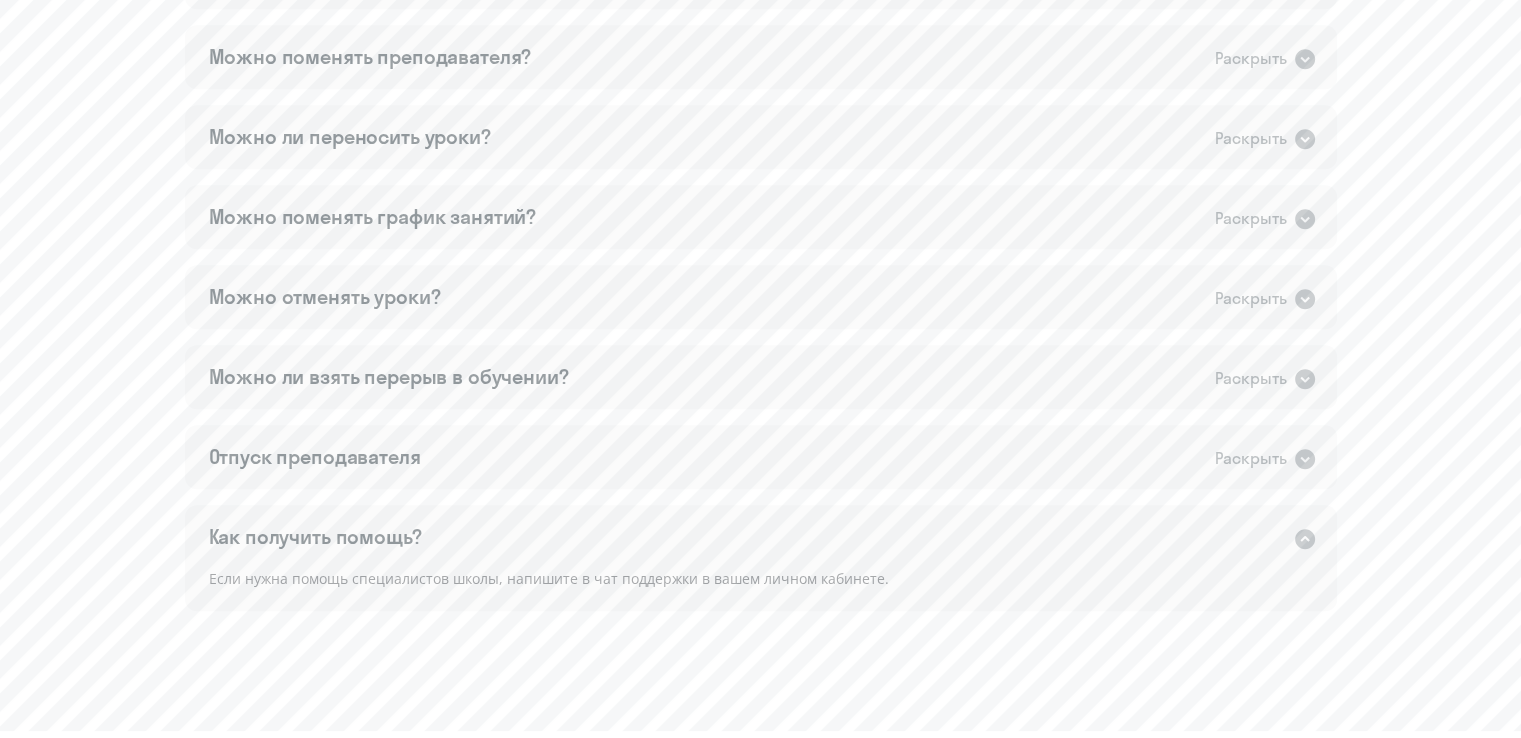 click on "Как получить помощь?   Раскрыть" 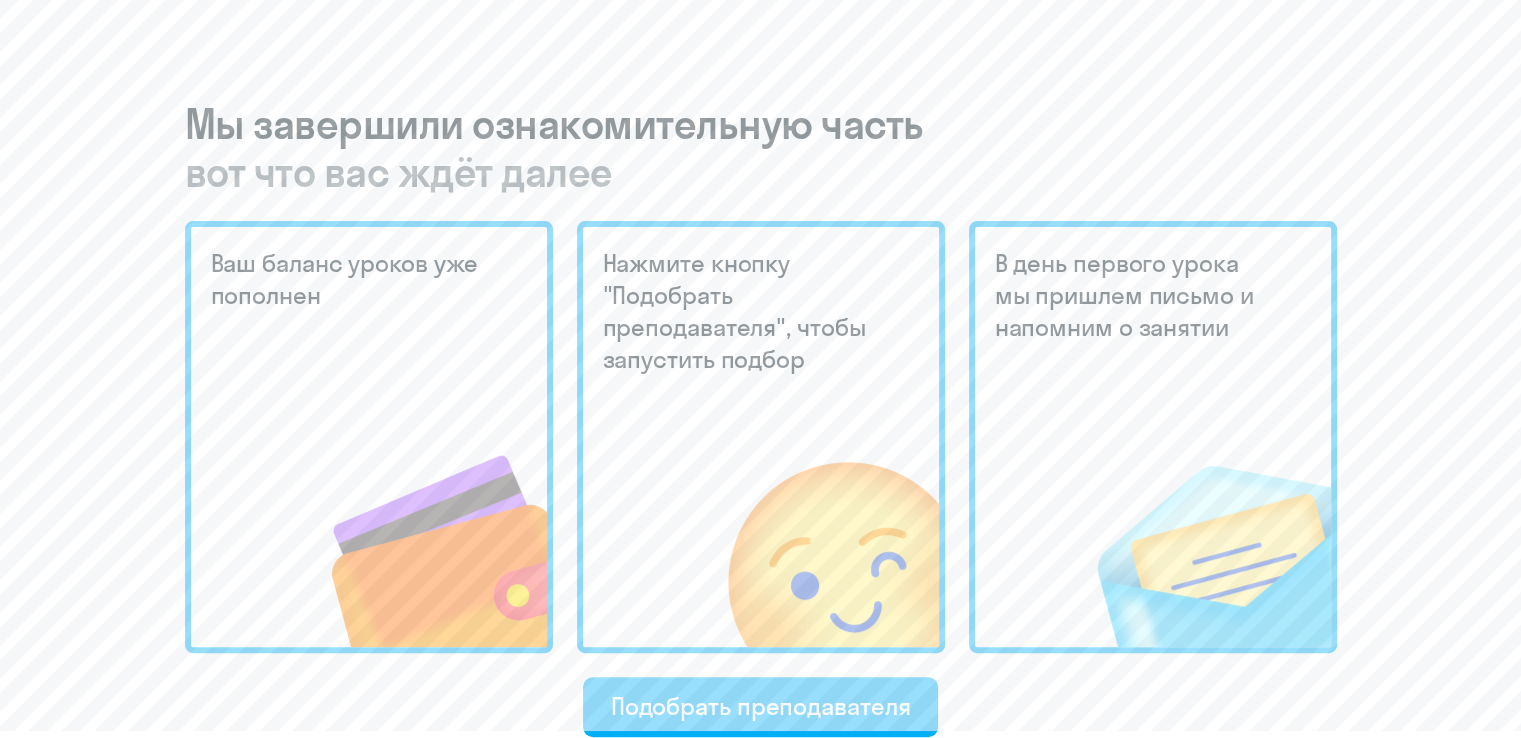 scroll, scrollTop: 740, scrollLeft: 0, axis: vertical 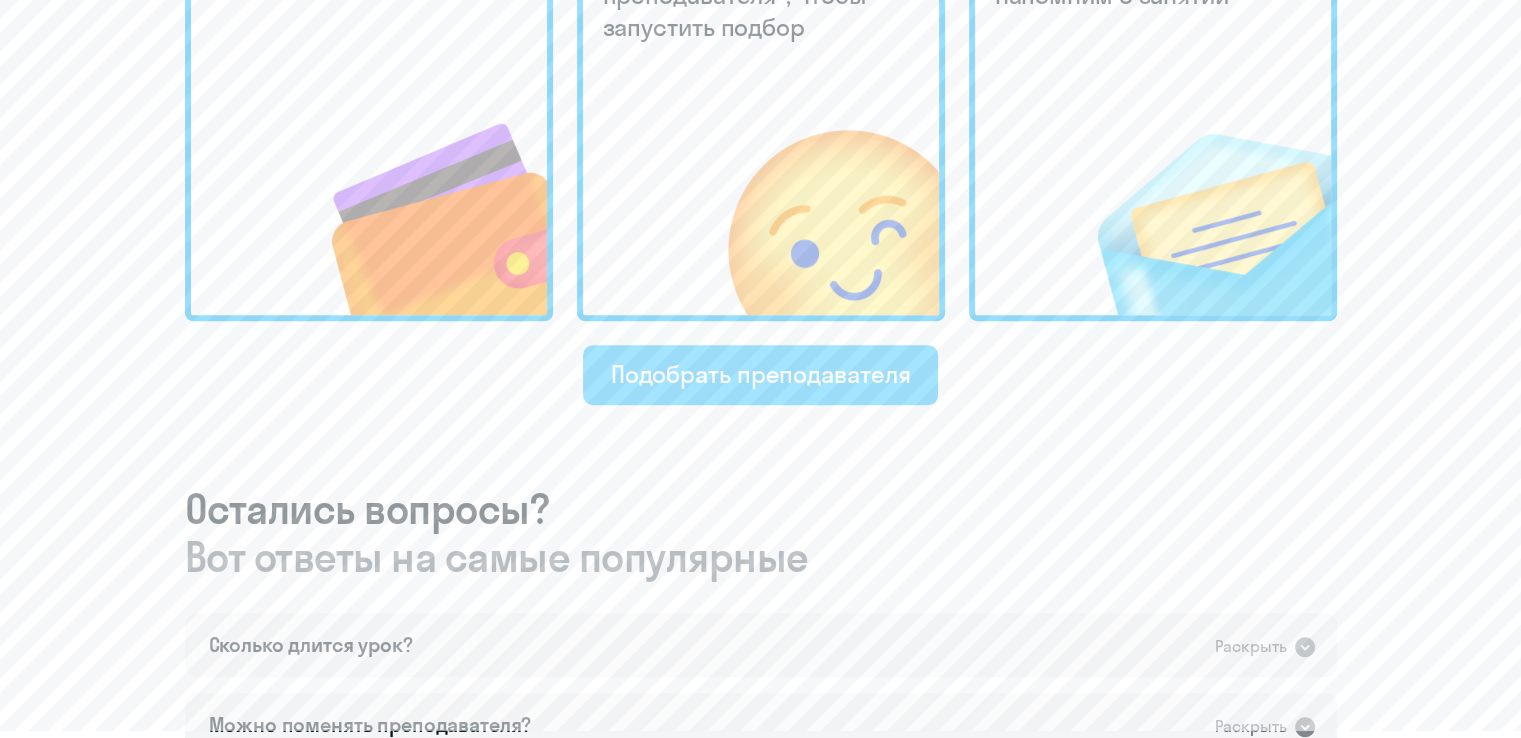 click on "Подобрать преподавателя" 